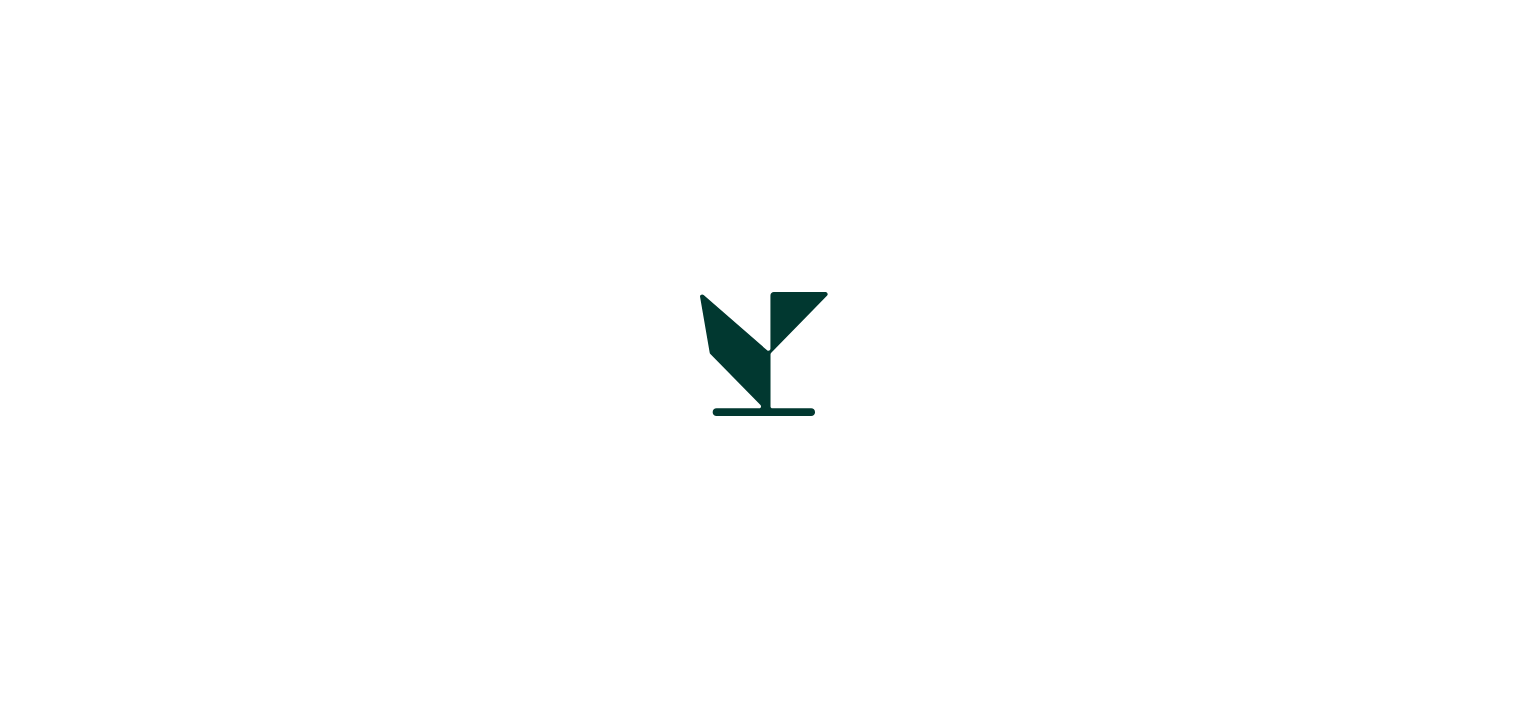 scroll, scrollTop: 0, scrollLeft: 0, axis: both 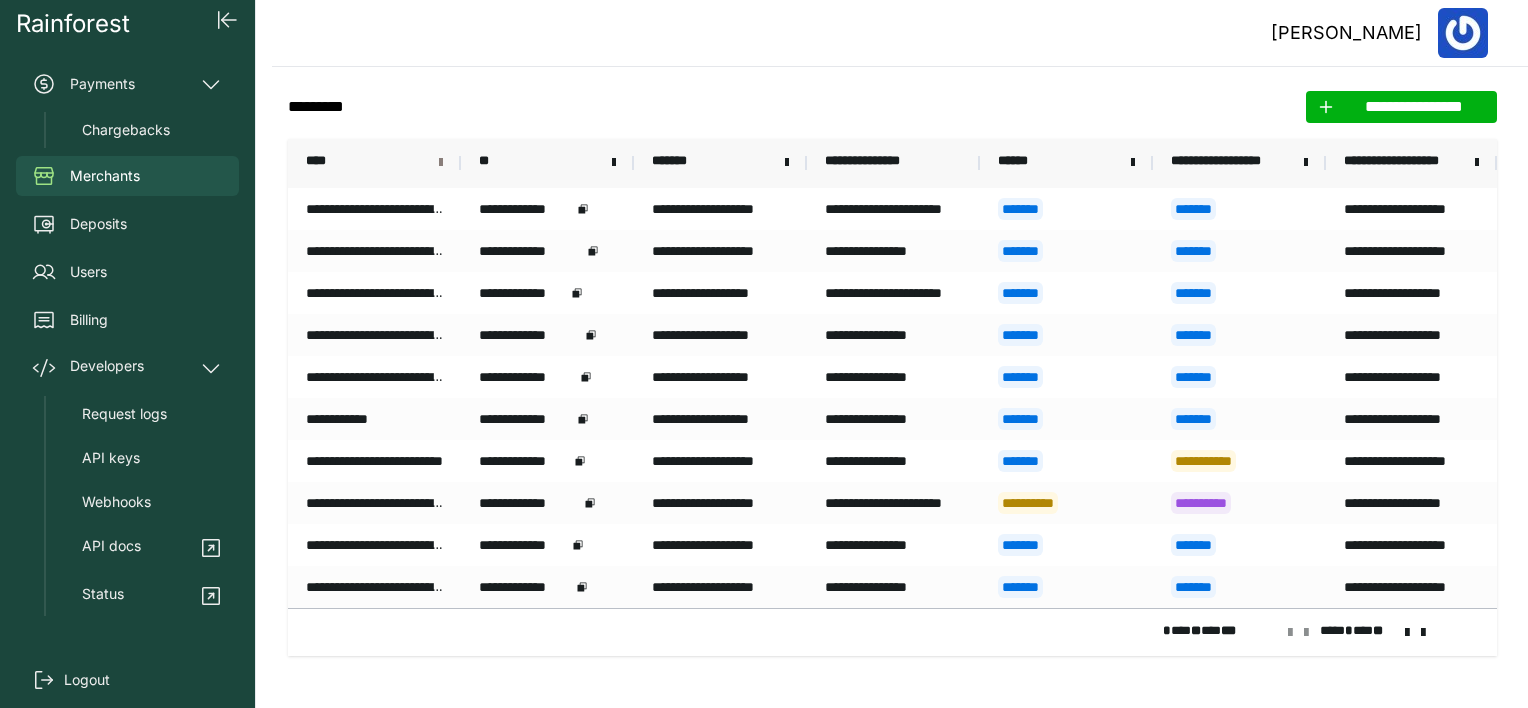 click at bounding box center [441, 163] 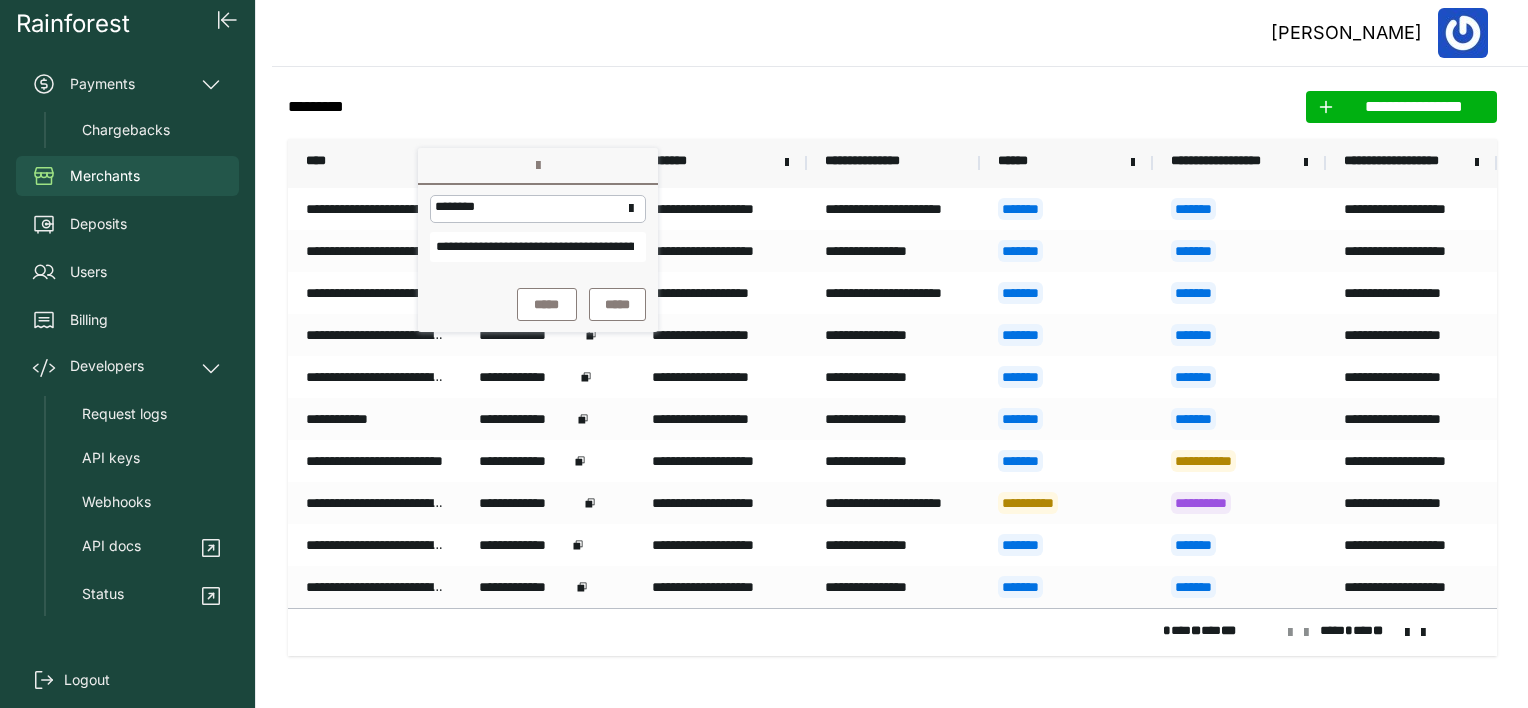 scroll, scrollTop: 0, scrollLeft: 6396, axis: horizontal 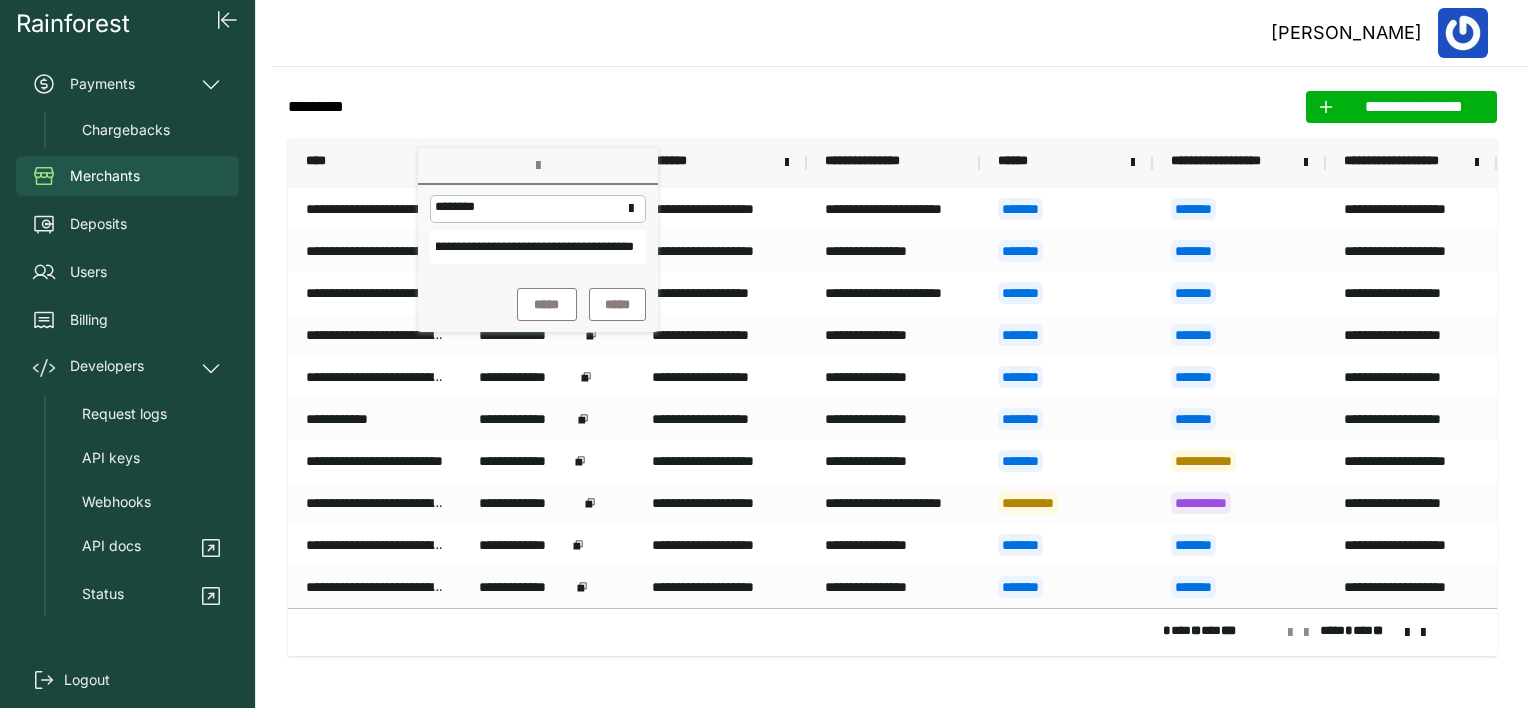 type on "**********" 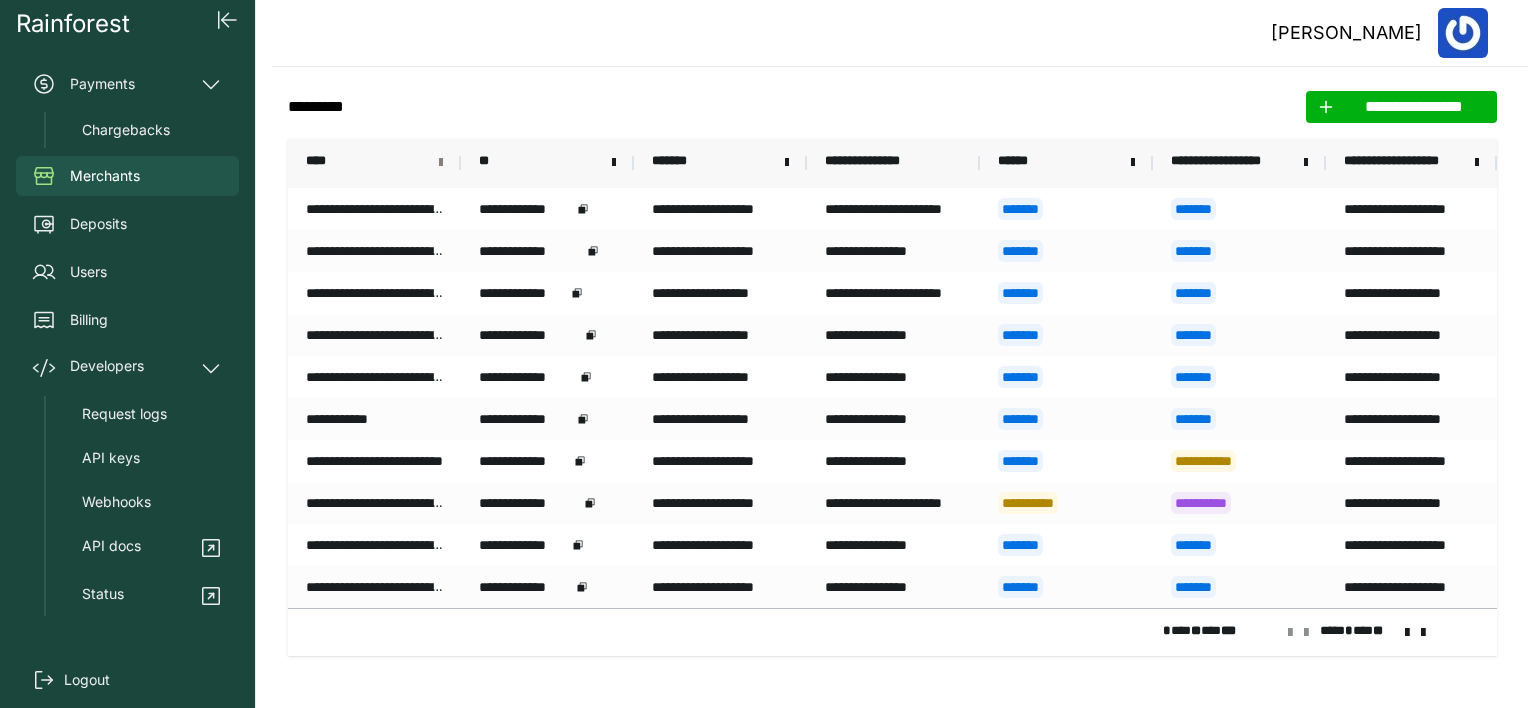 click at bounding box center [441, 163] 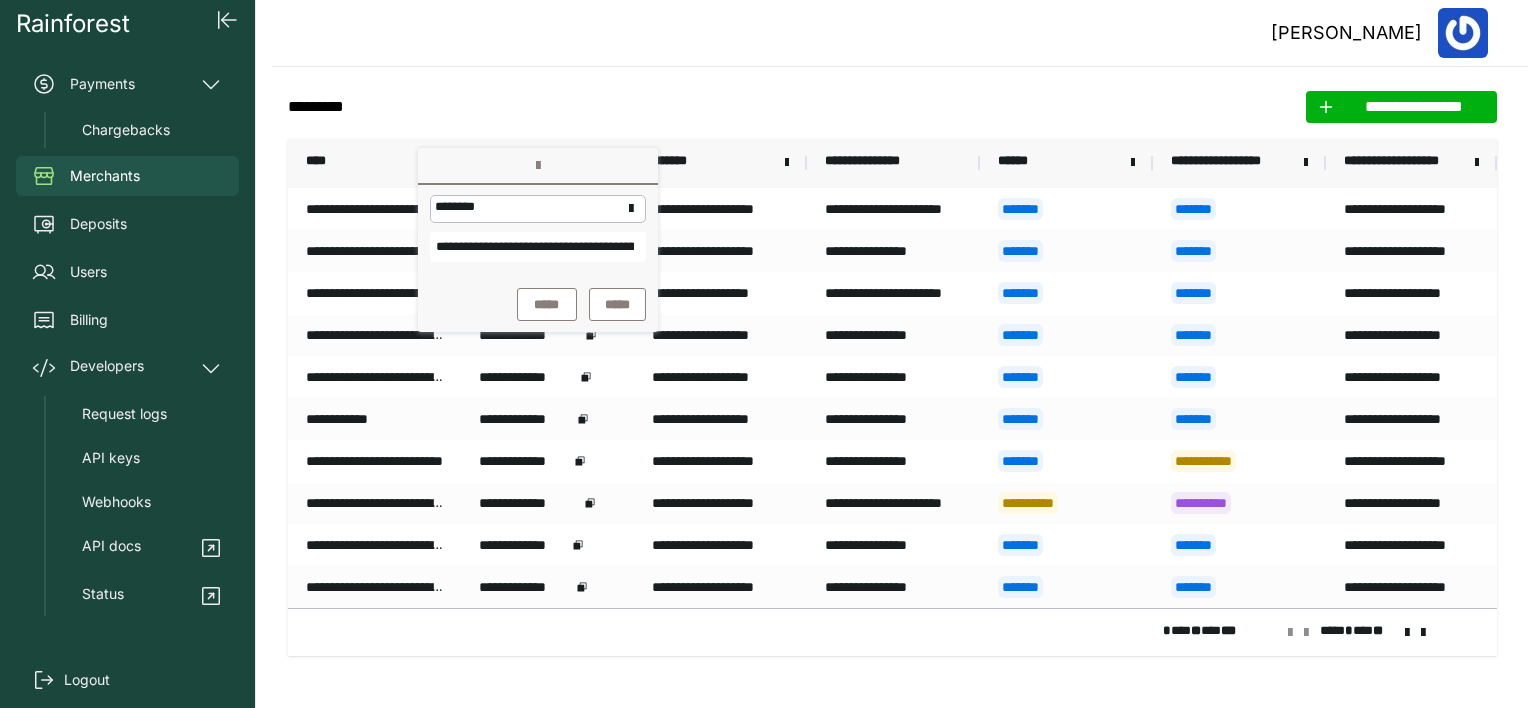scroll, scrollTop: 0, scrollLeft: 6396, axis: horizontal 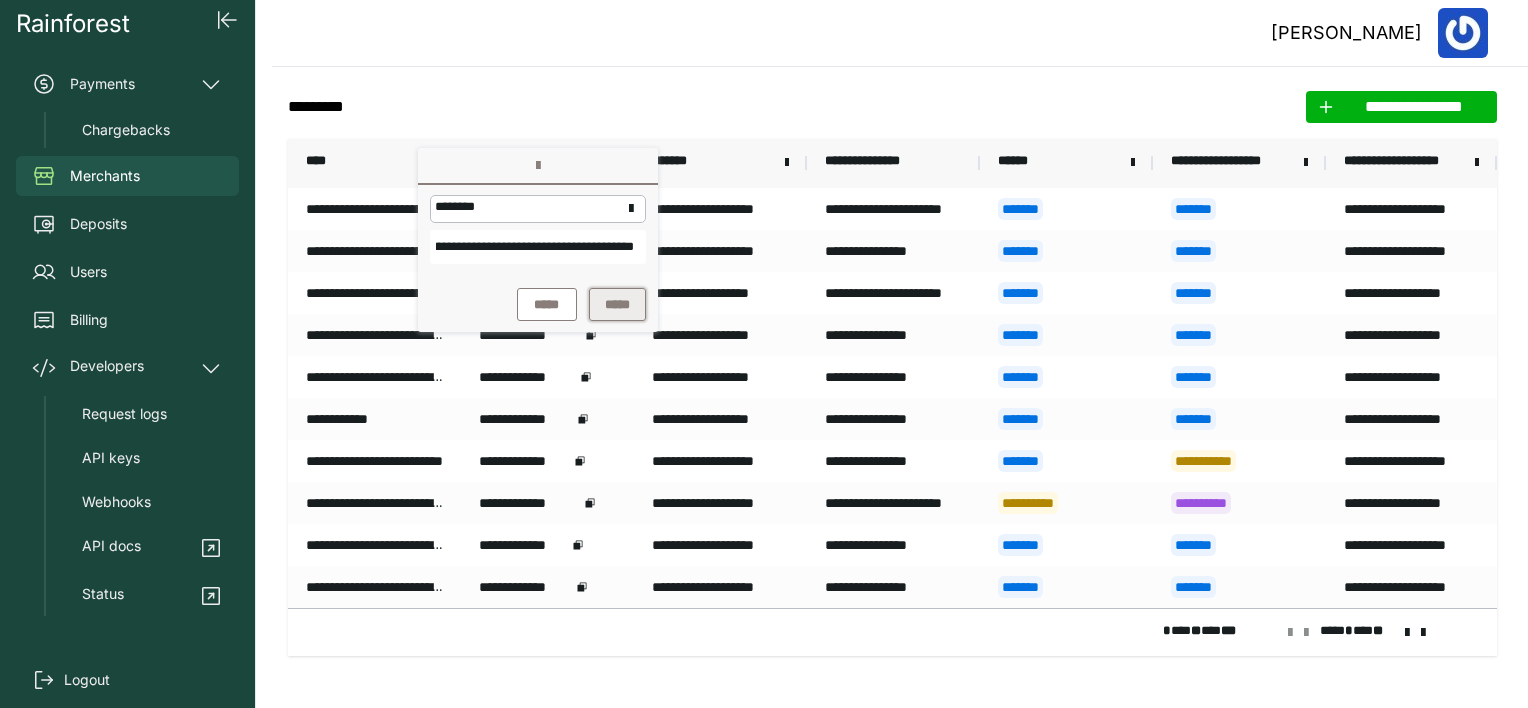 click on "*****" at bounding box center (617, 304) 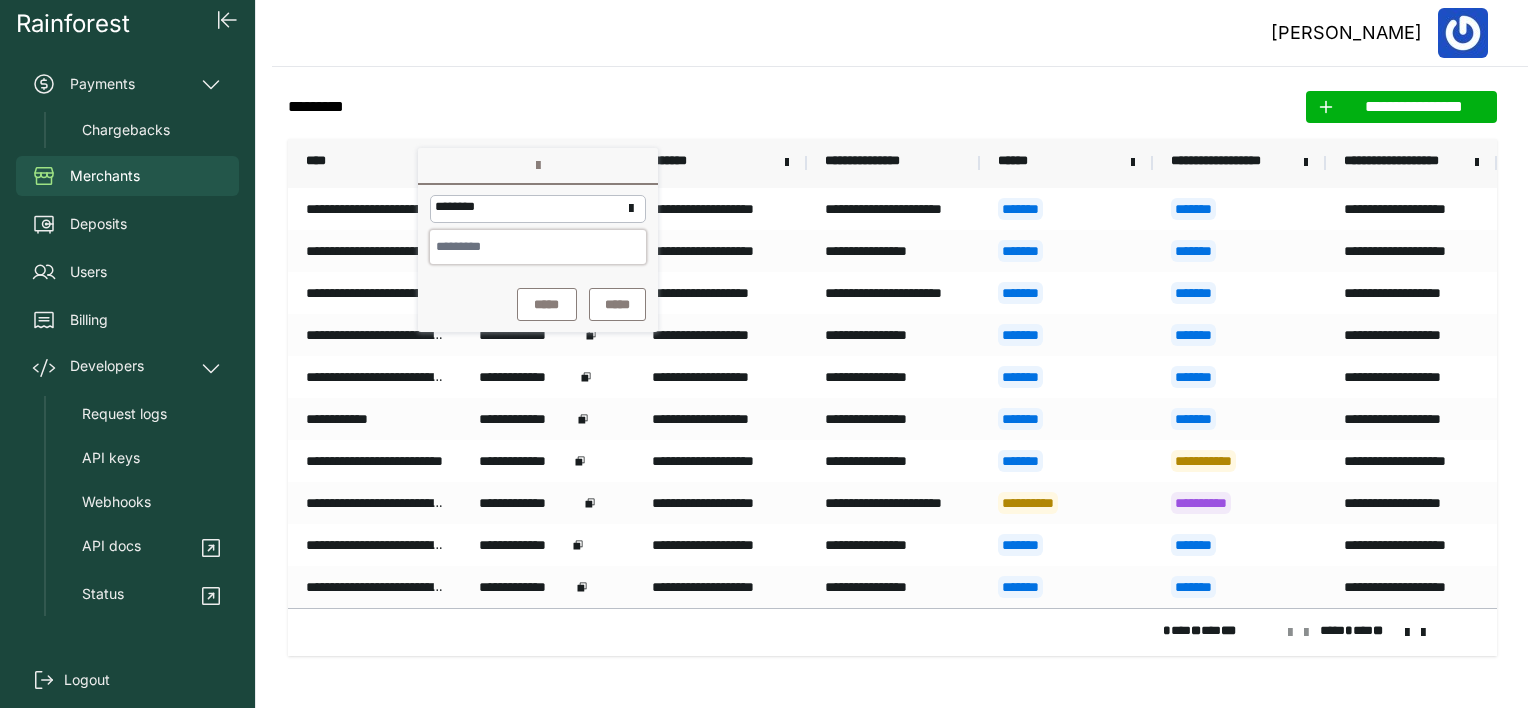 click at bounding box center [538, 247] 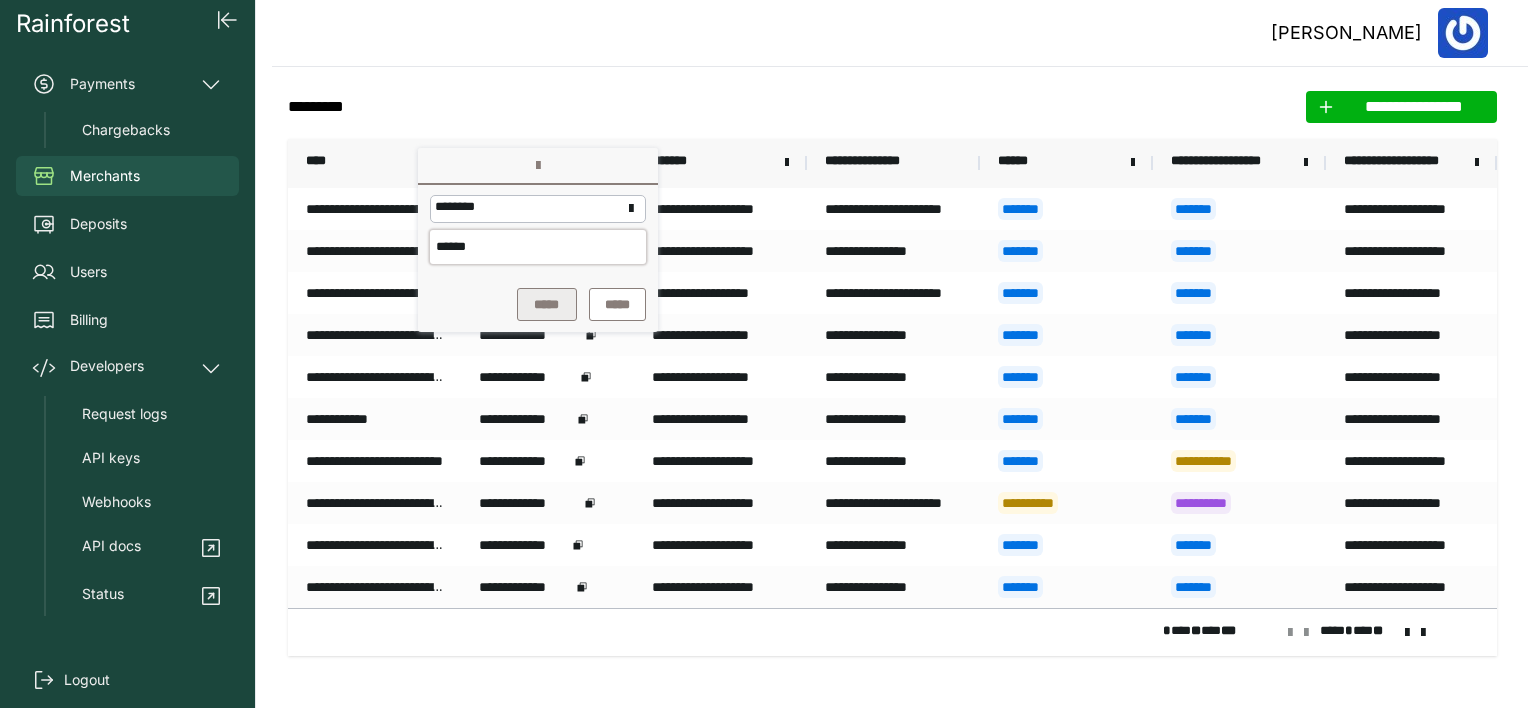 type on "******" 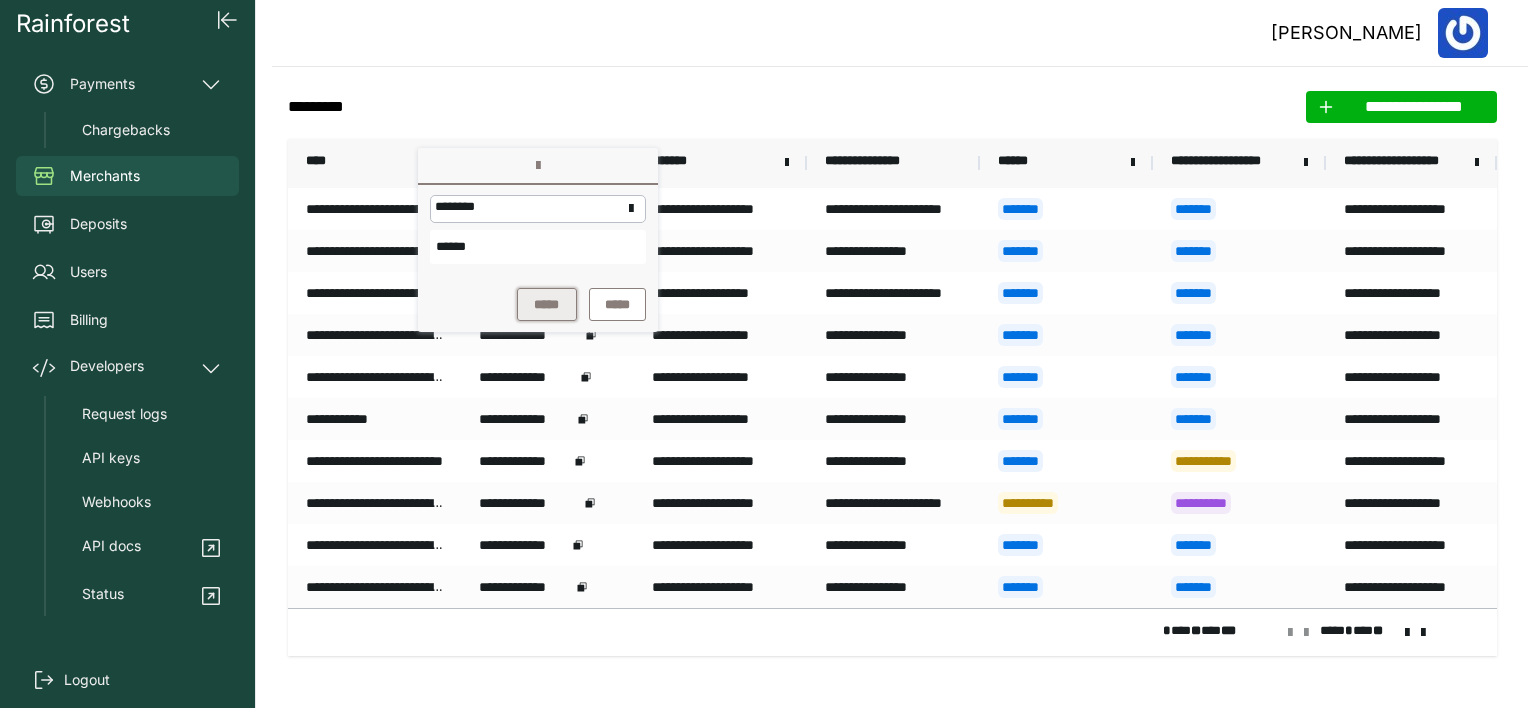 click on "*****" at bounding box center (547, 304) 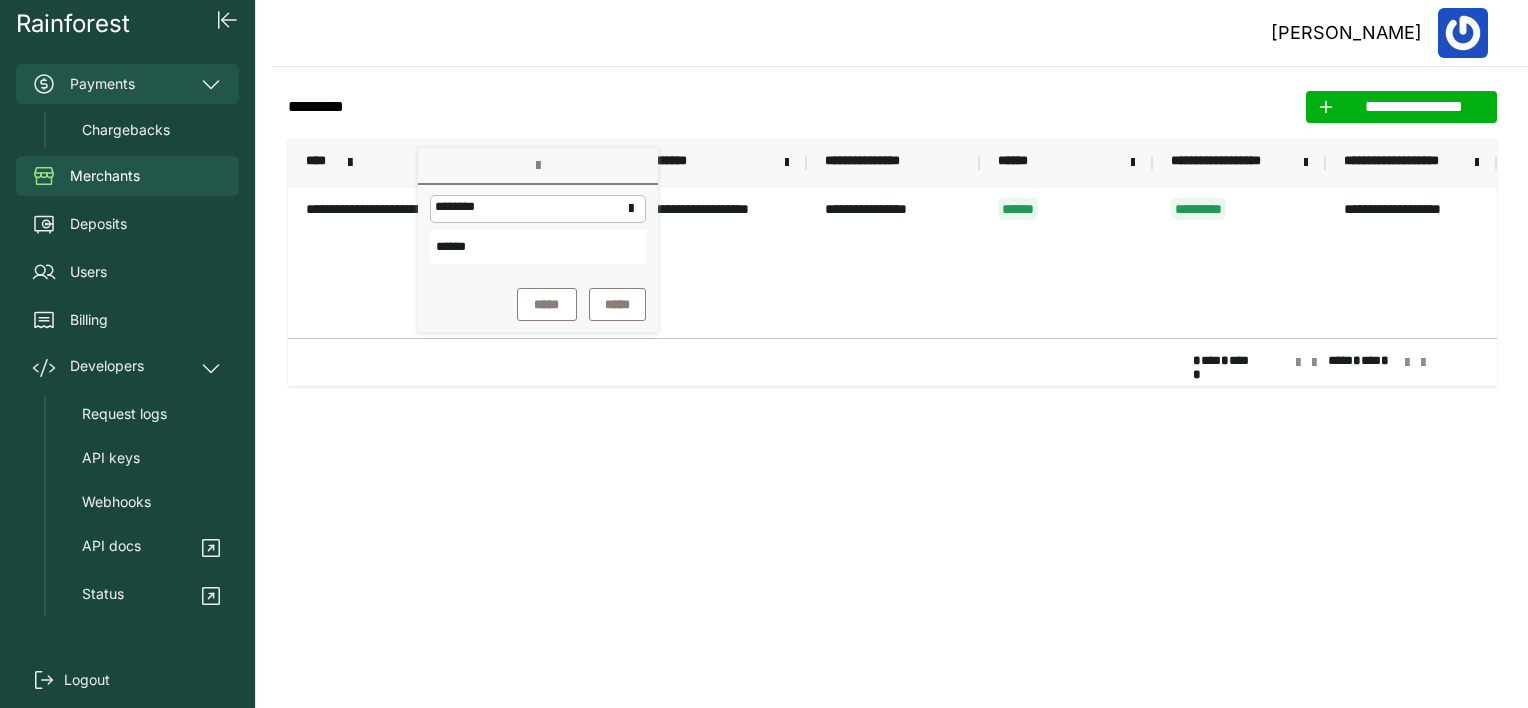 click on "Payments" at bounding box center (127, 84) 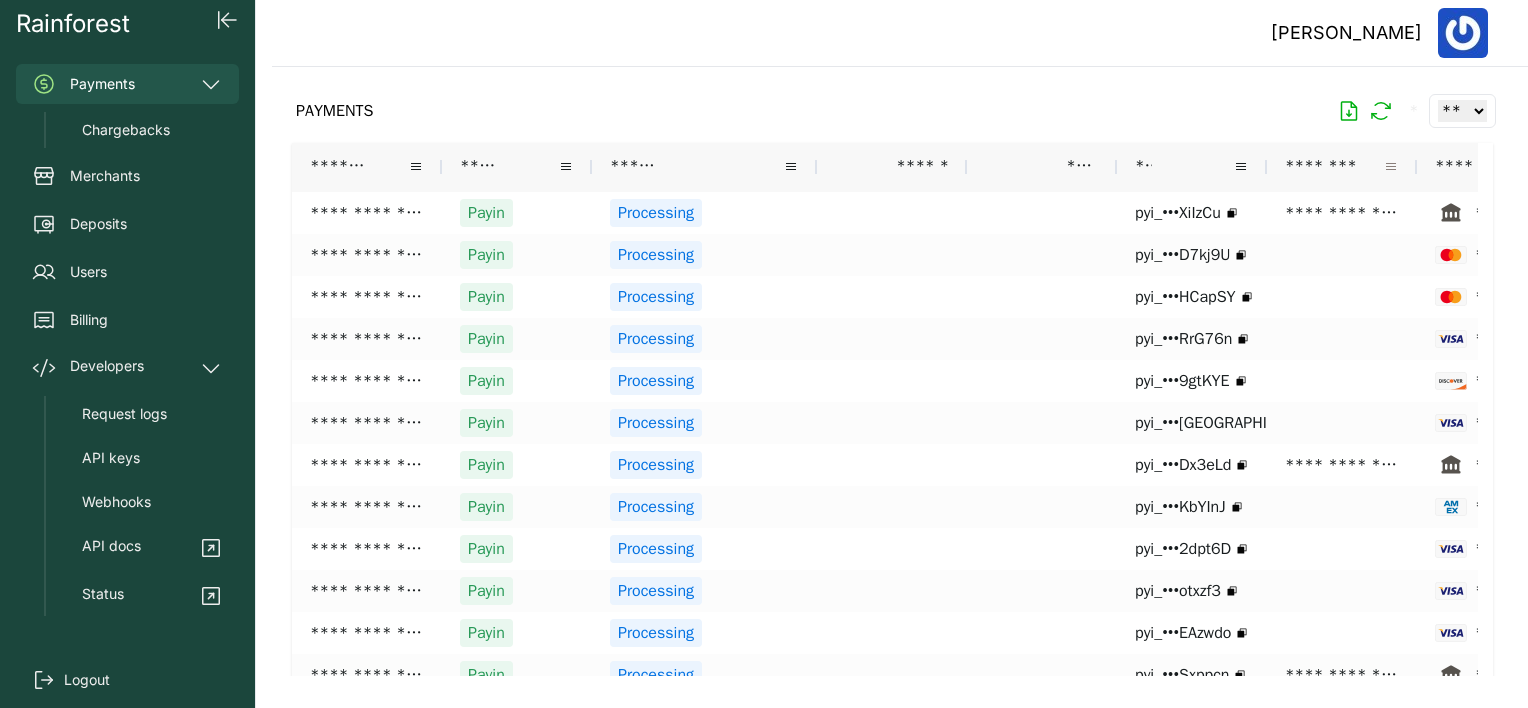 click at bounding box center (1391, 167) 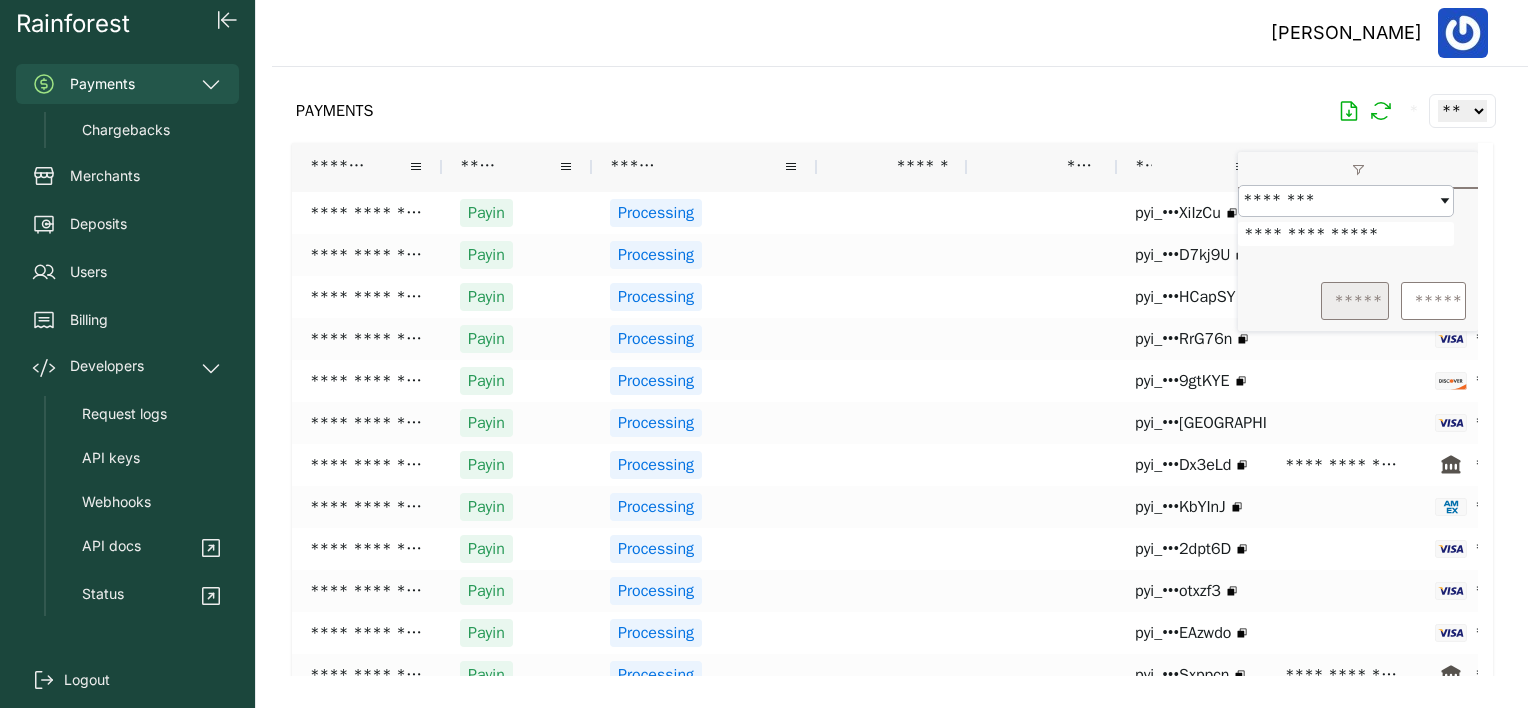 click on "*****" at bounding box center [1355, 301] 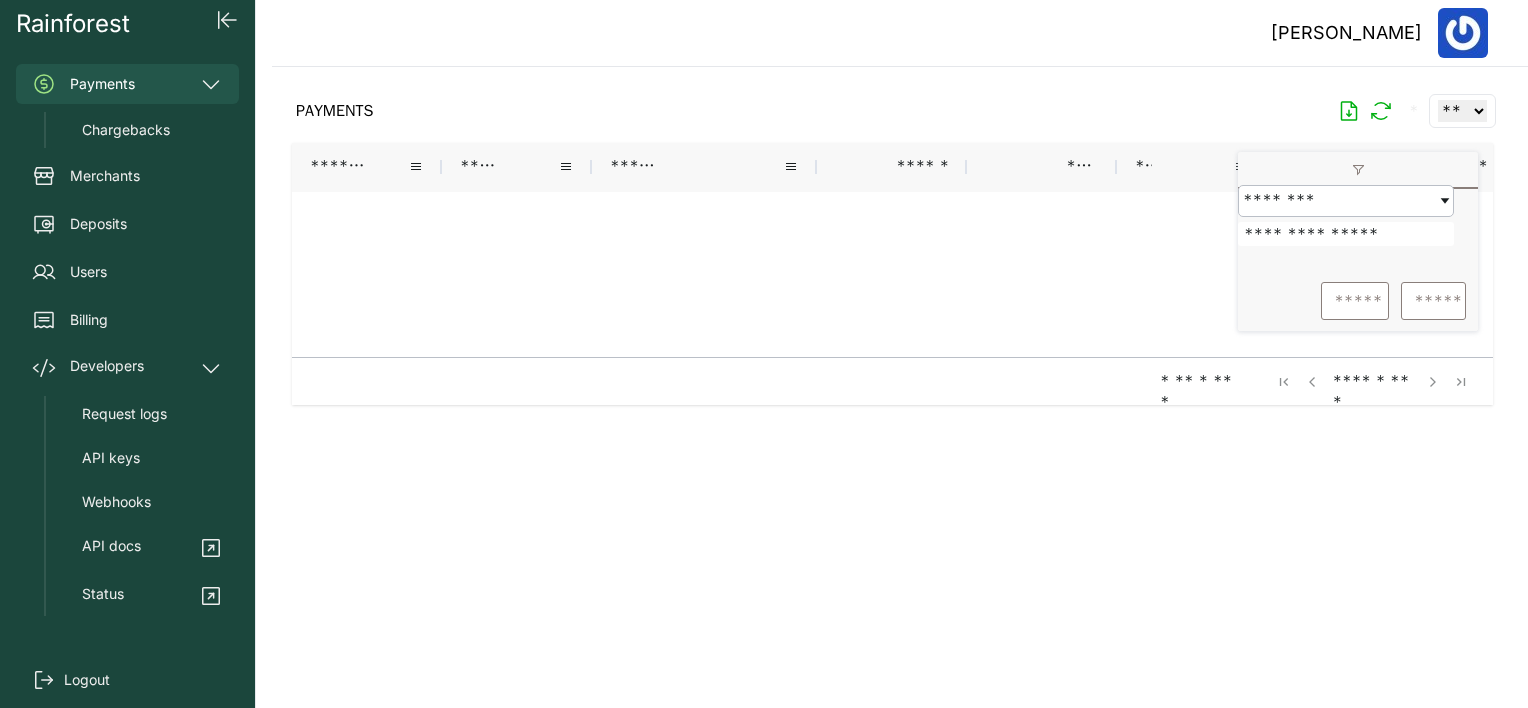 click on "**********" at bounding box center [1346, 234] 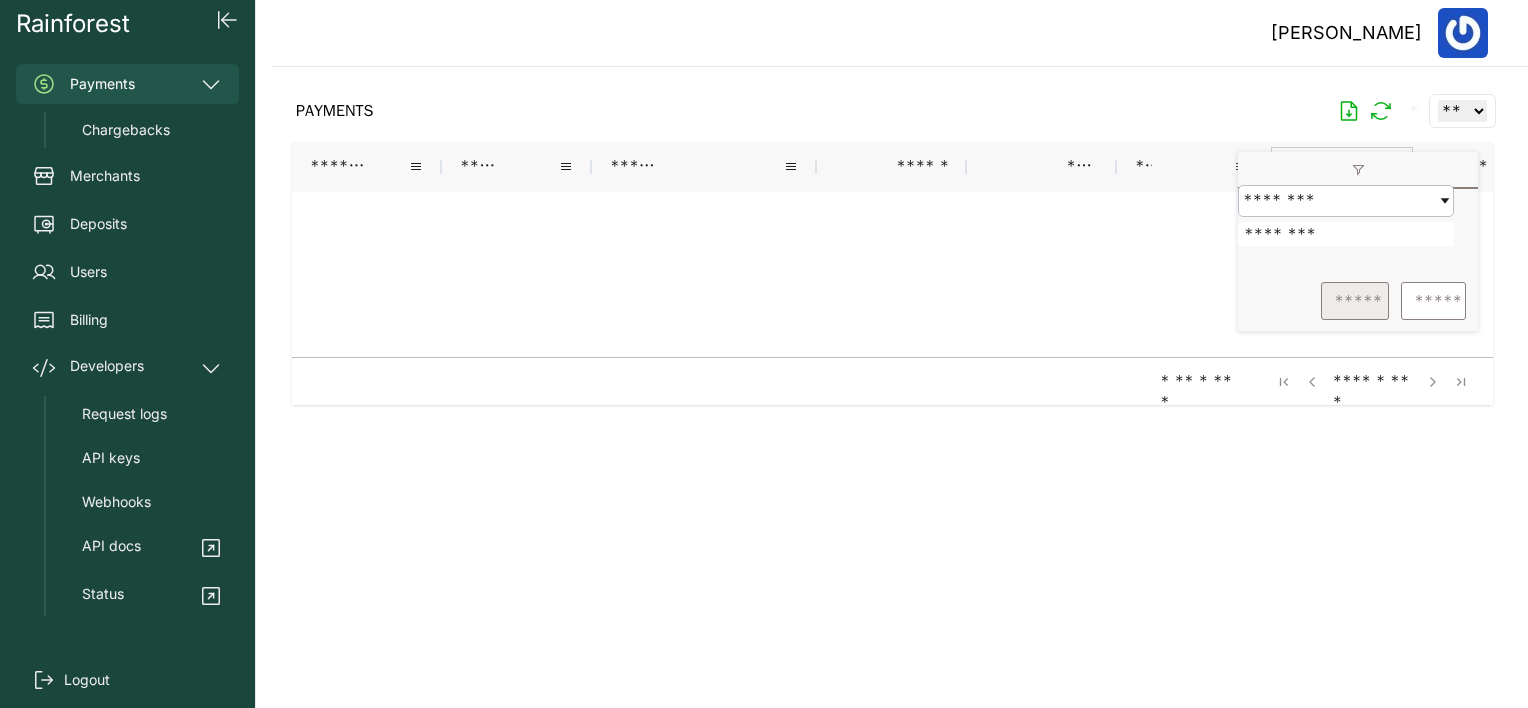 type on "********" 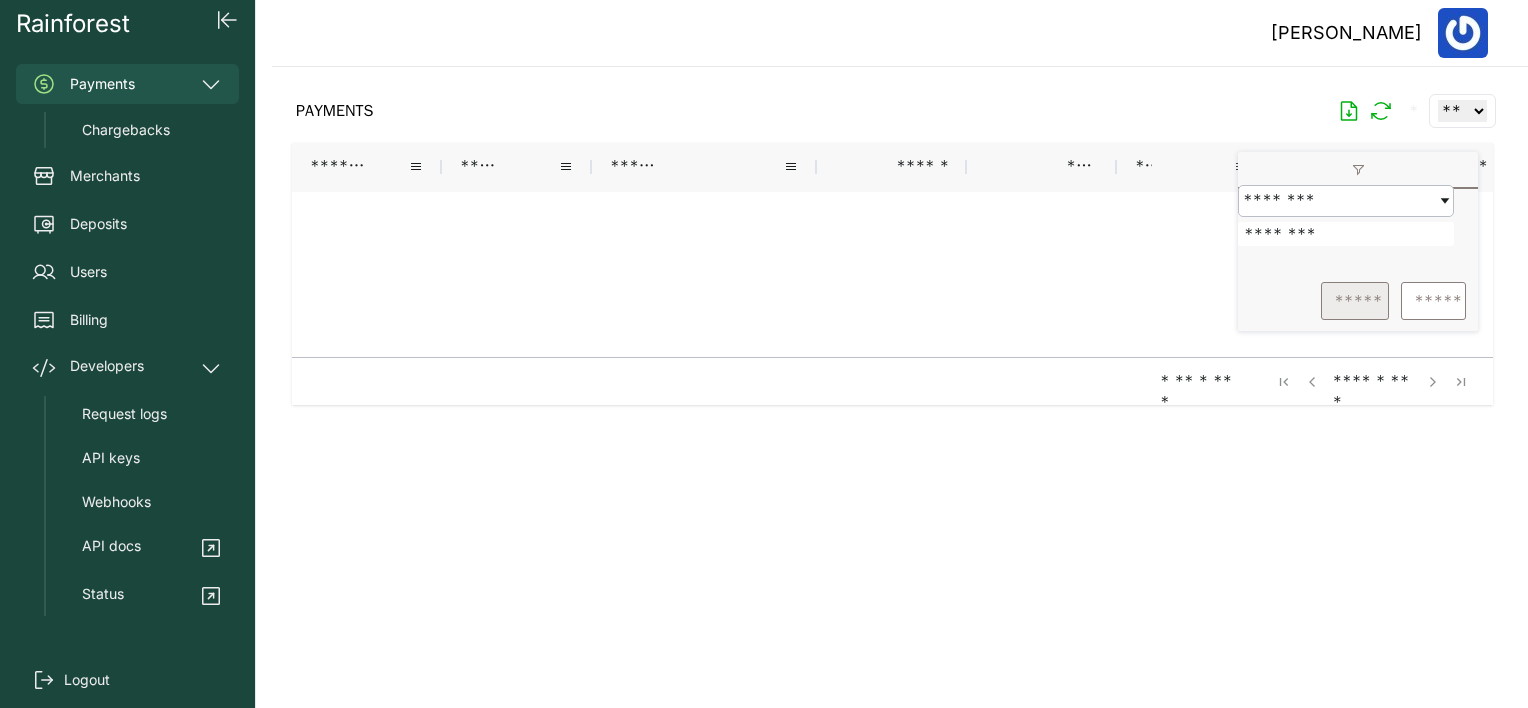 click on "*****" at bounding box center (1355, 301) 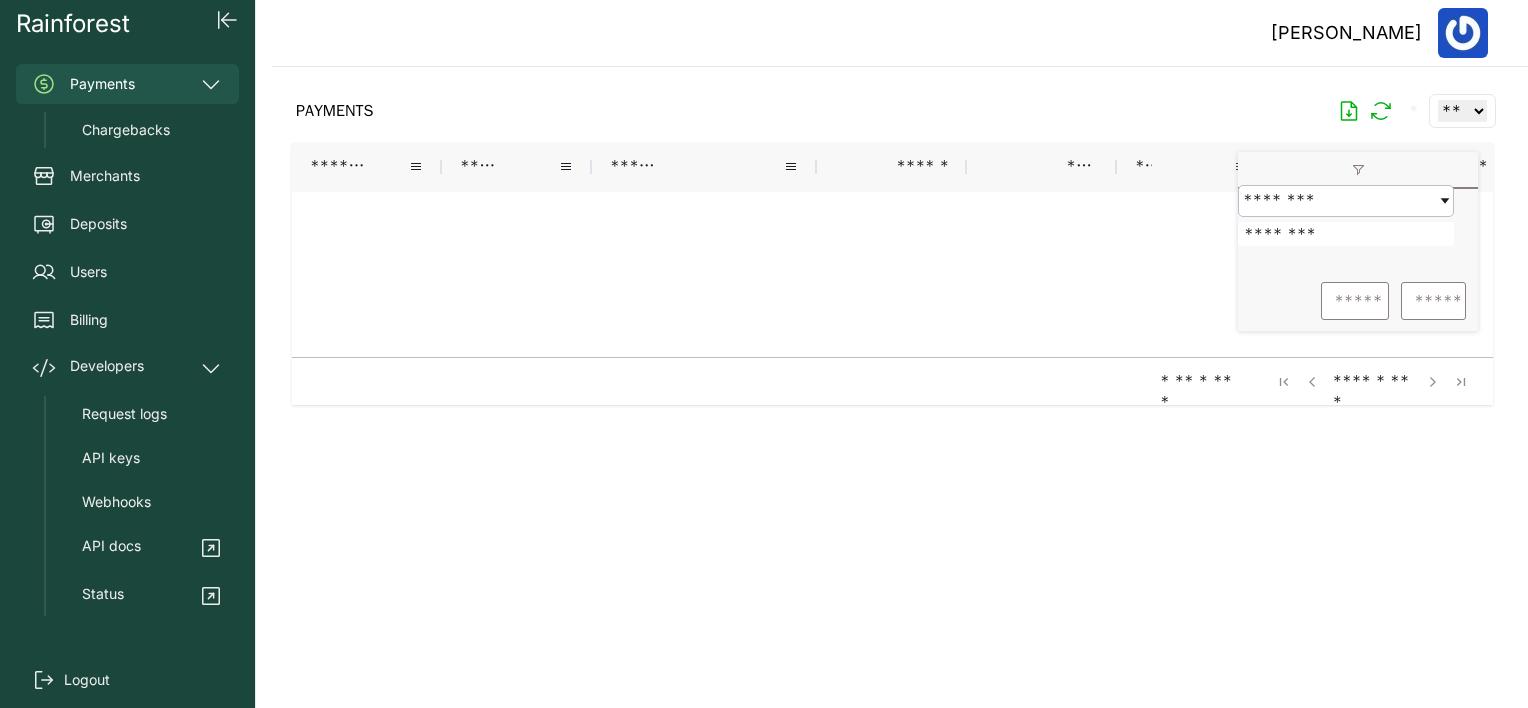 click on "********" at bounding box center (1346, 234) 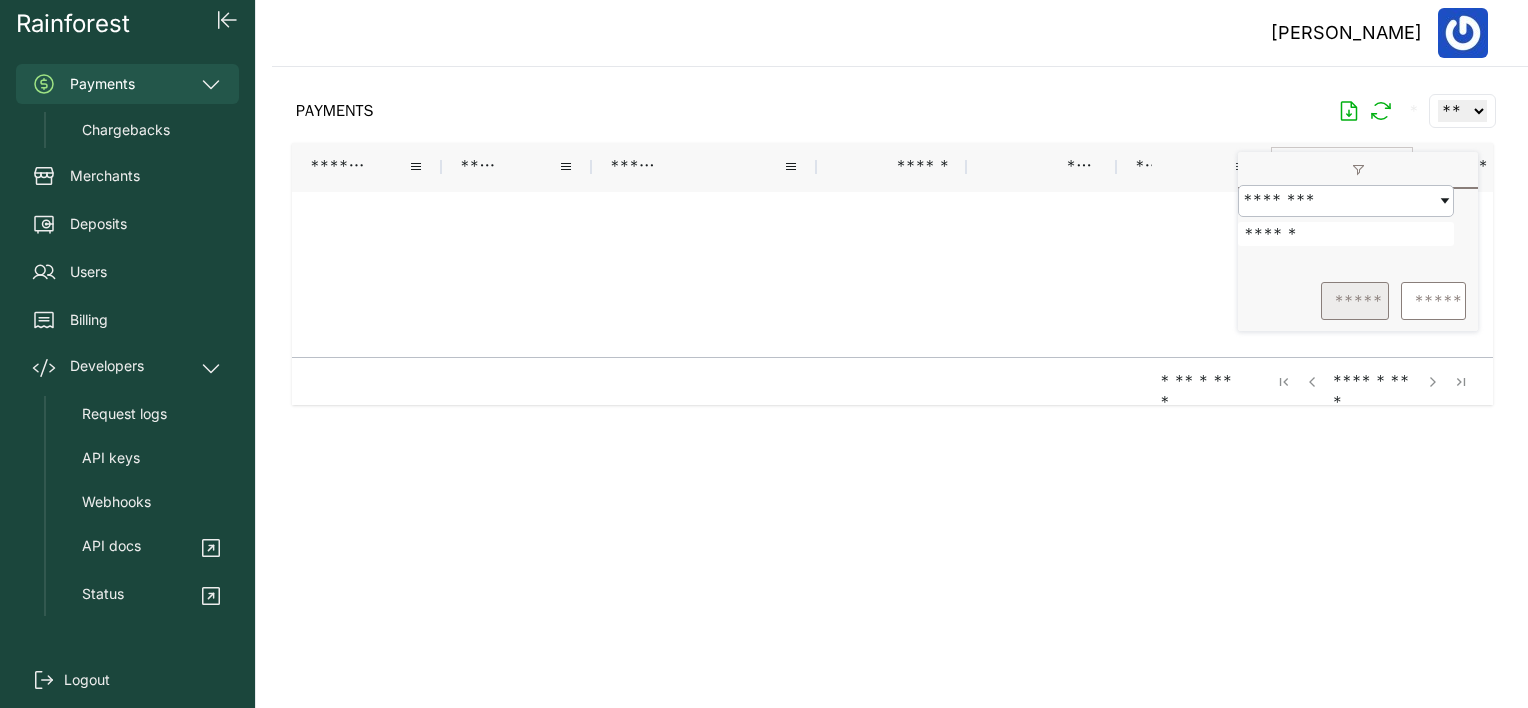 type on "******" 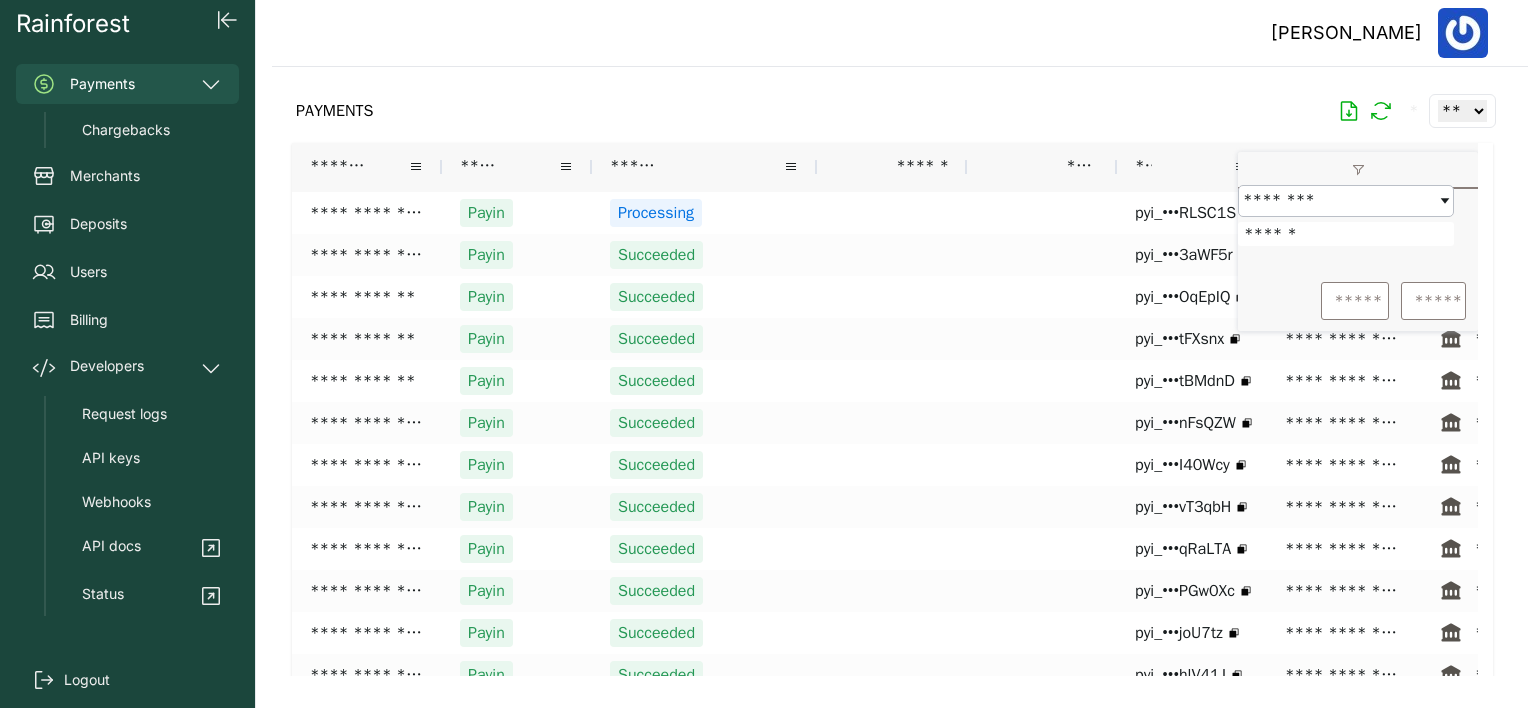 click on "PAYMENTS * ** ** ** ***" at bounding box center [892, 111] 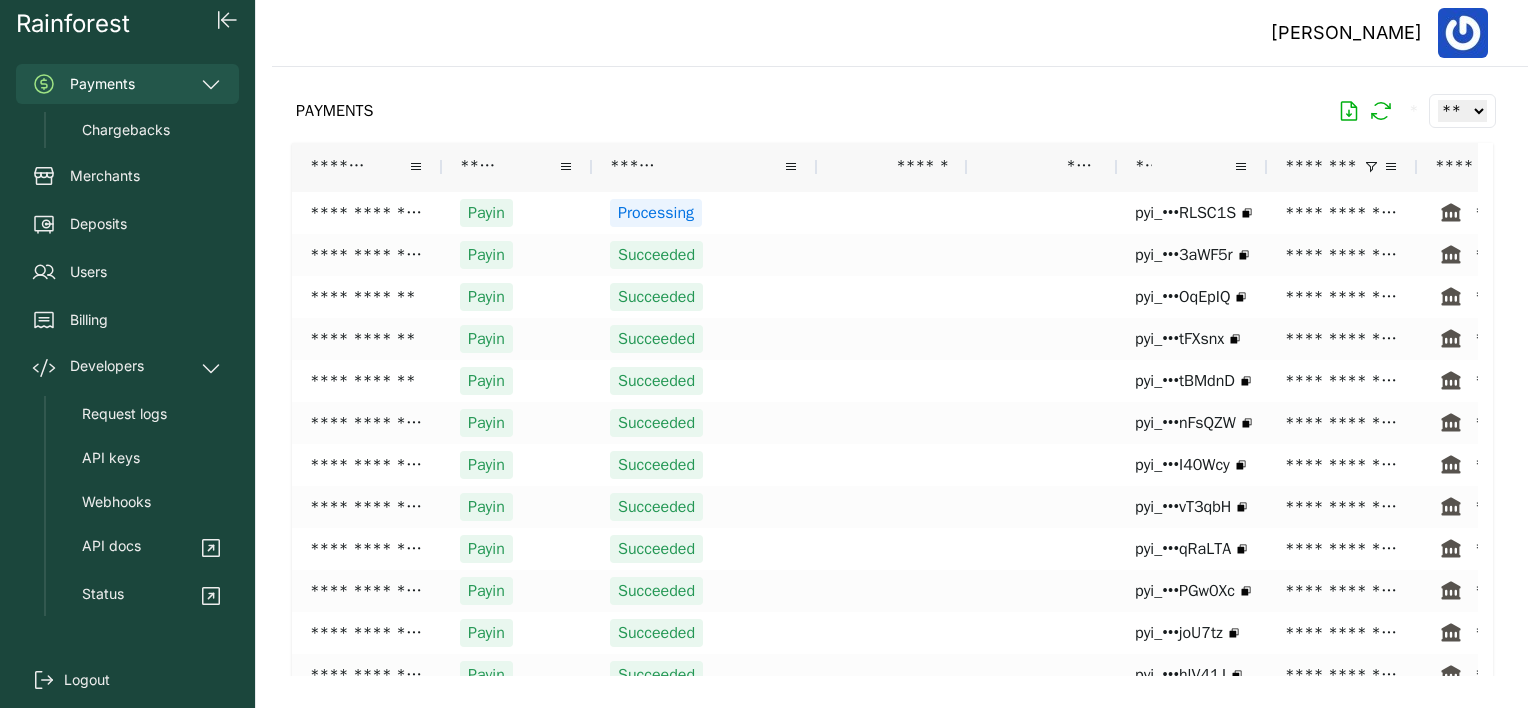 click on "*******" at bounding box center [339, 167] 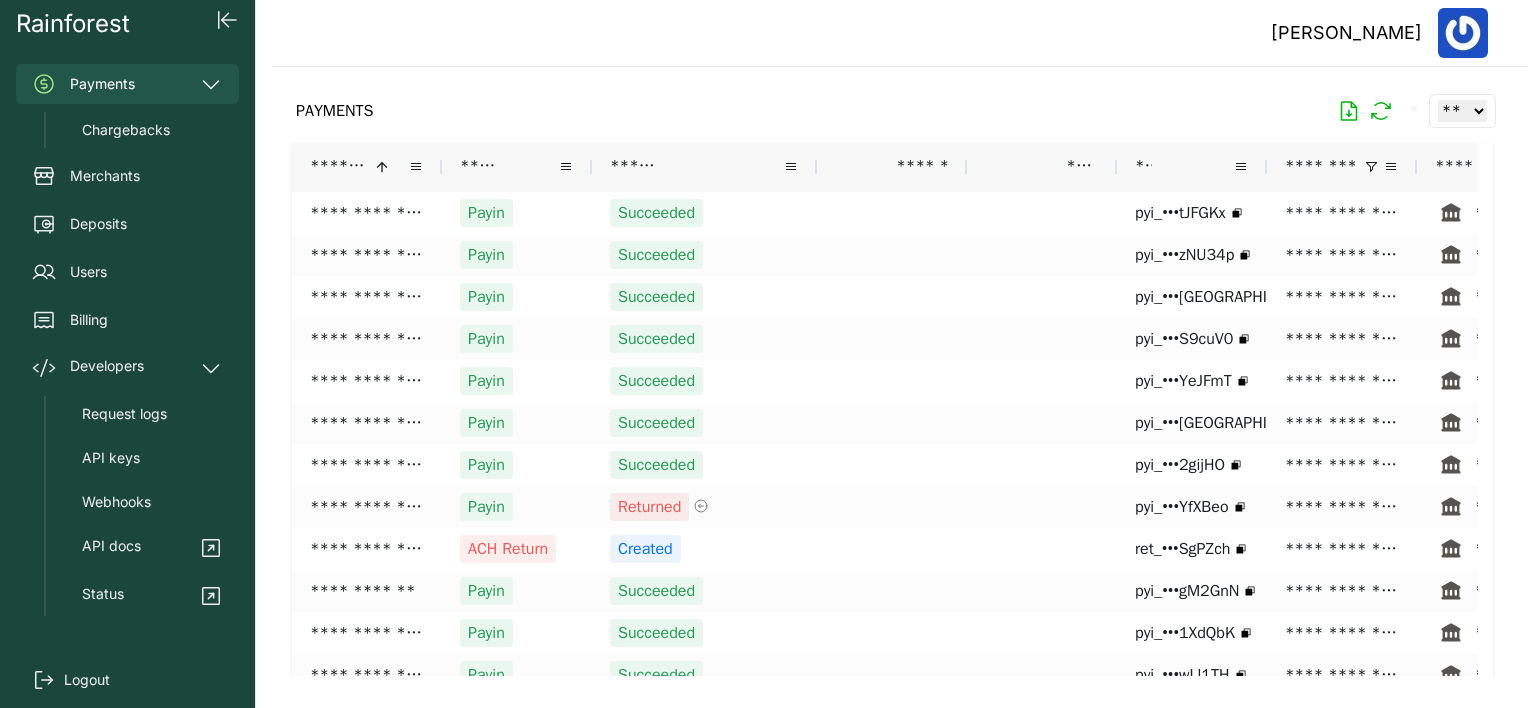 click on "*******" at bounding box center [339, 167] 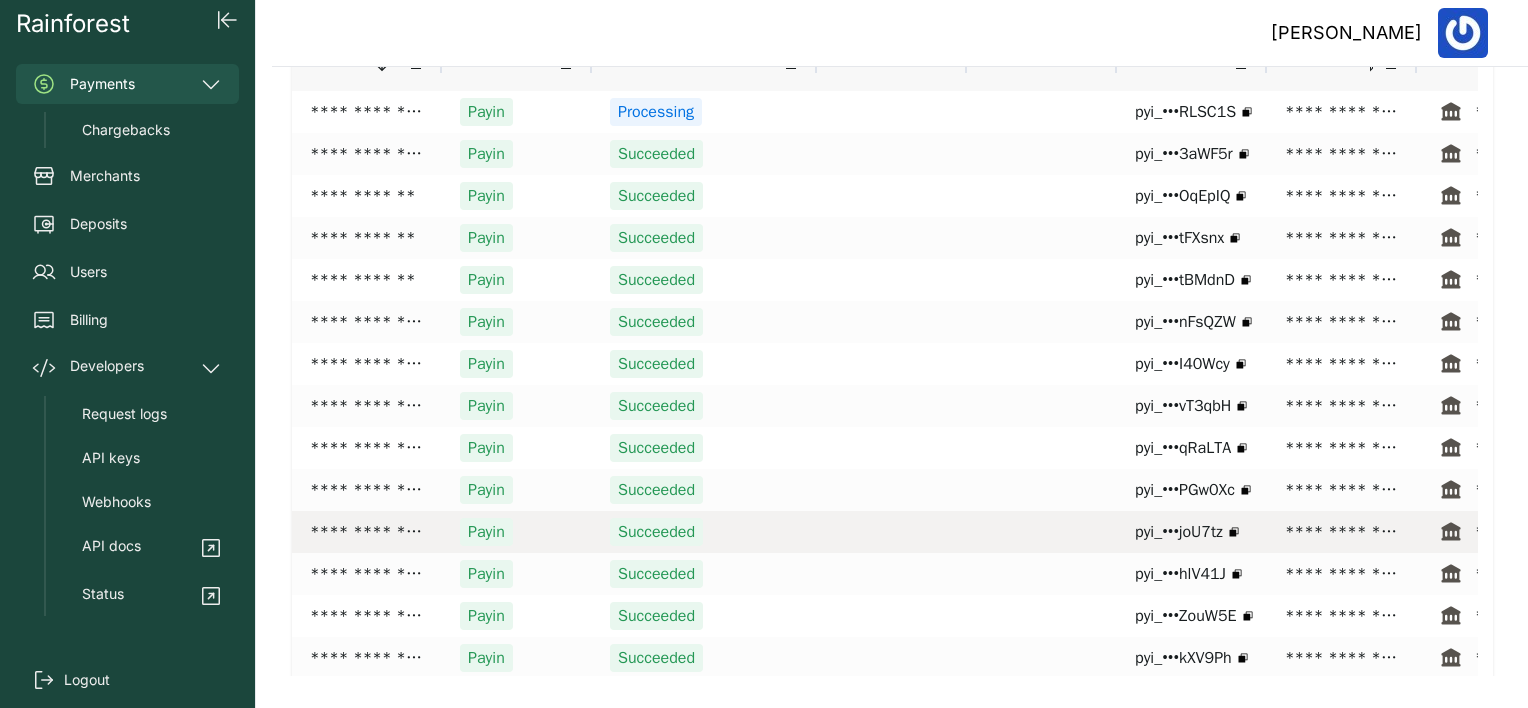scroll, scrollTop: 0, scrollLeft: 0, axis: both 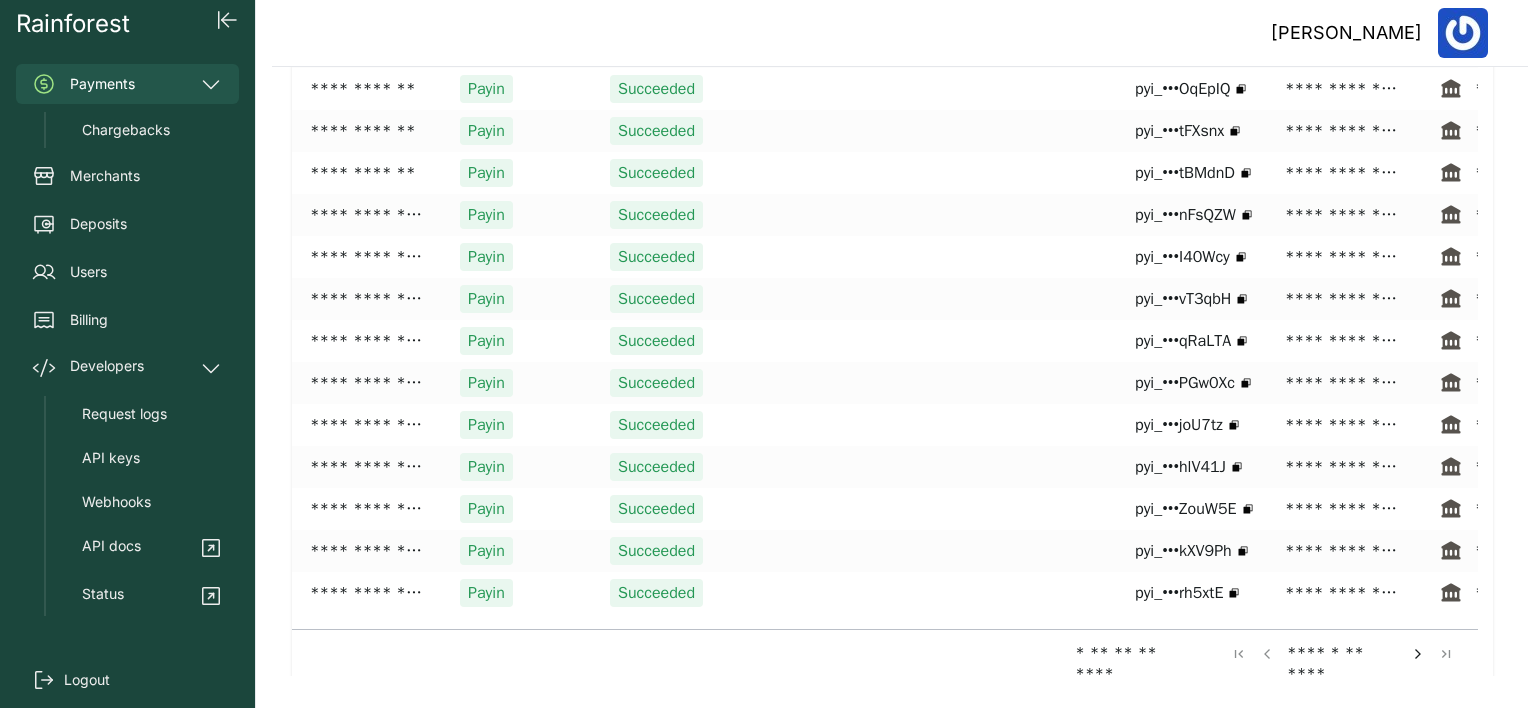 click at bounding box center (1418, 654) 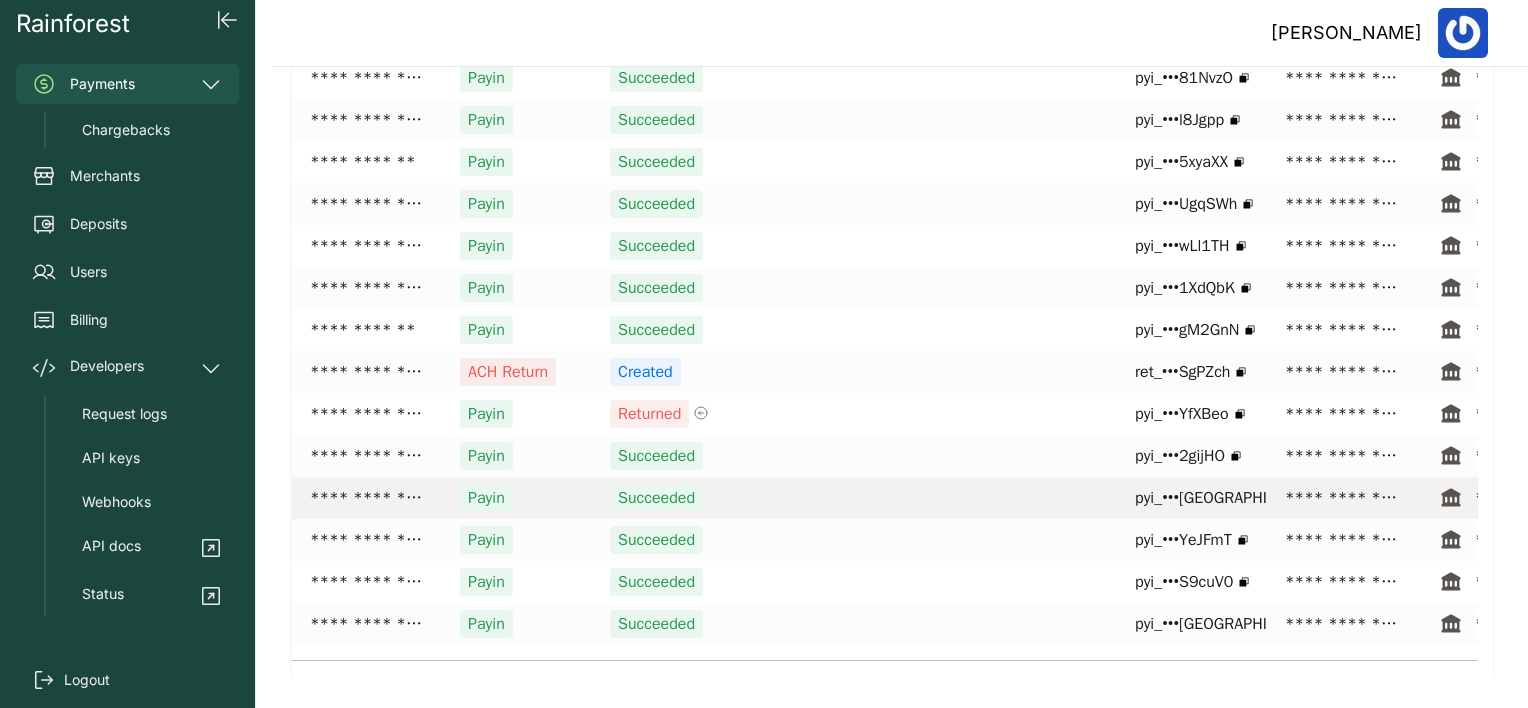 scroll, scrollTop: 208, scrollLeft: 0, axis: vertical 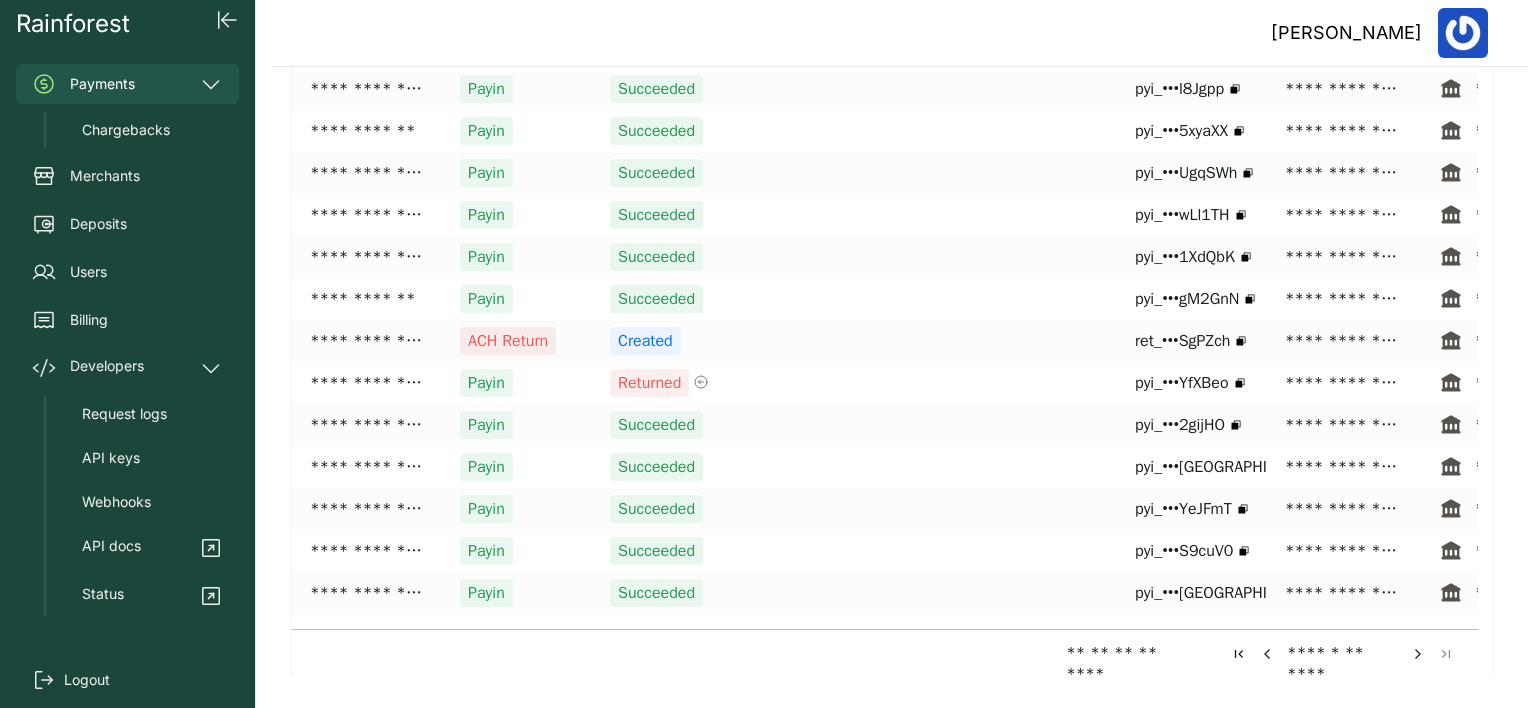 click at bounding box center (1418, 654) 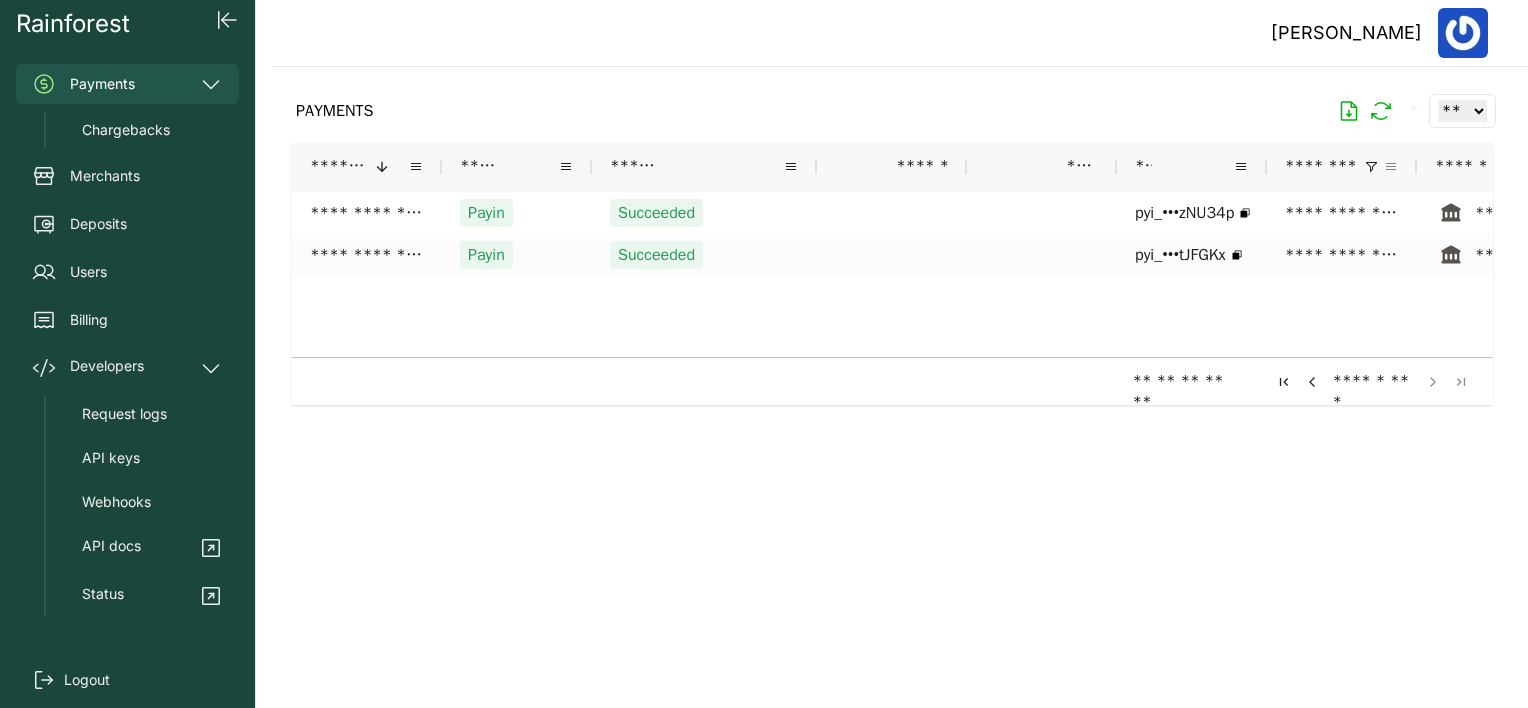 click at bounding box center (1391, 167) 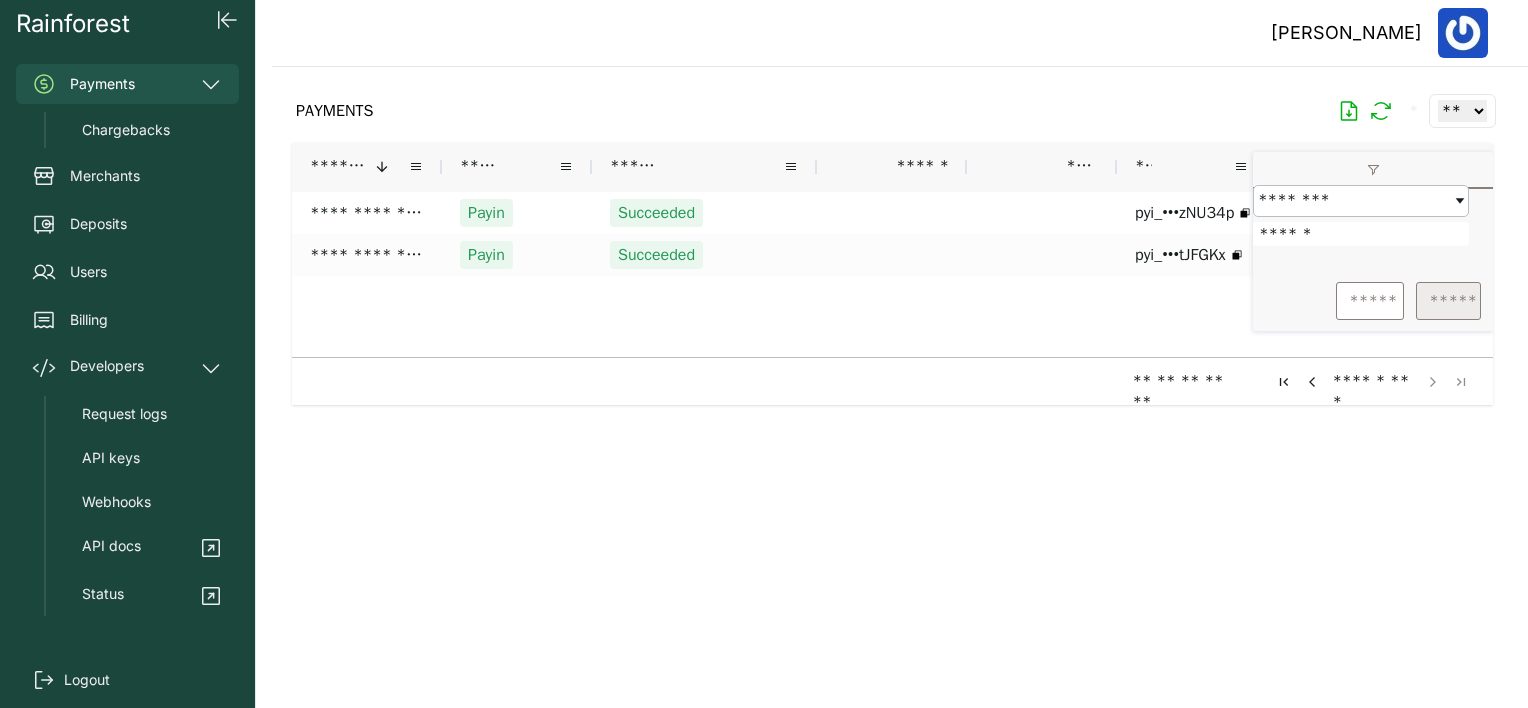 click on "*****" at bounding box center [1448, 301] 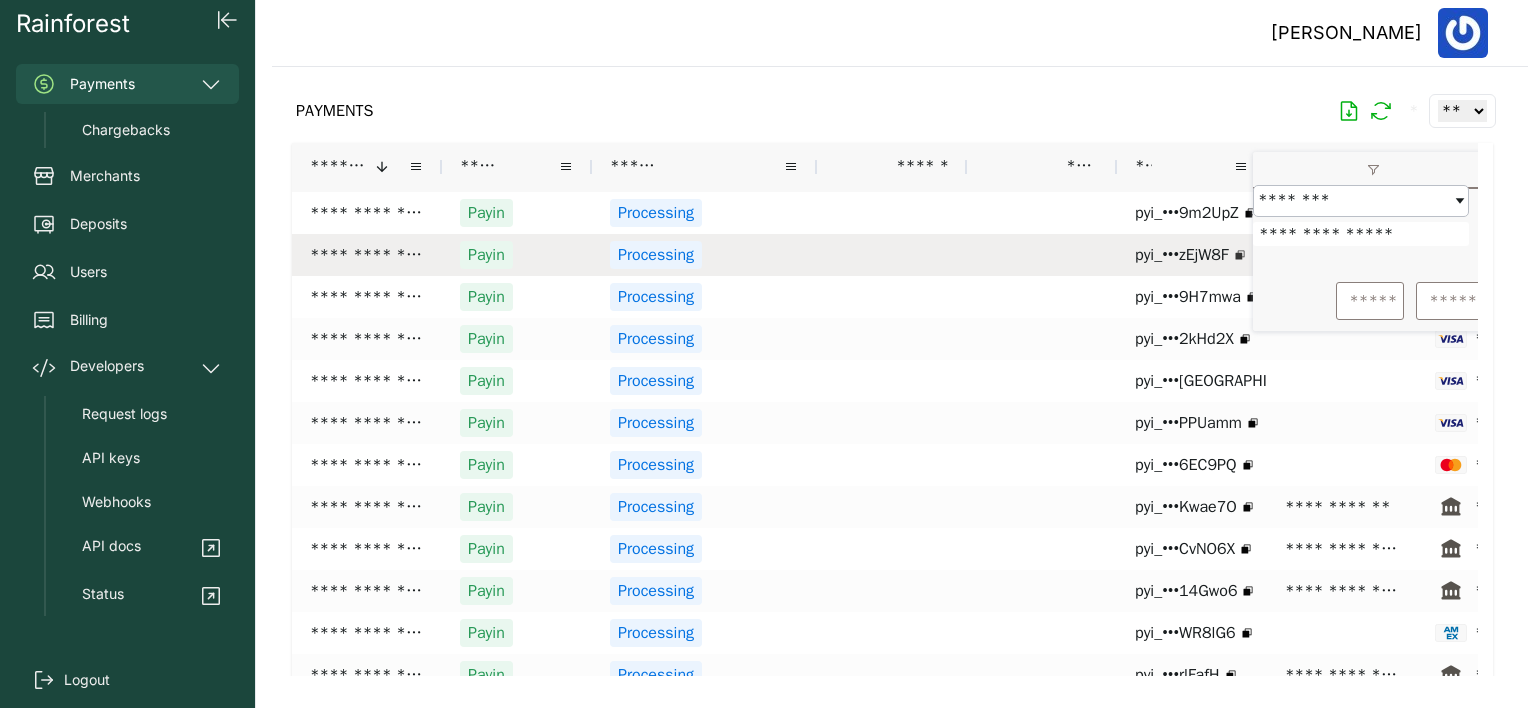 drag, startPoint x: 1320, startPoint y: 243, endPoint x: 1243, endPoint y: 239, distance: 77.10383 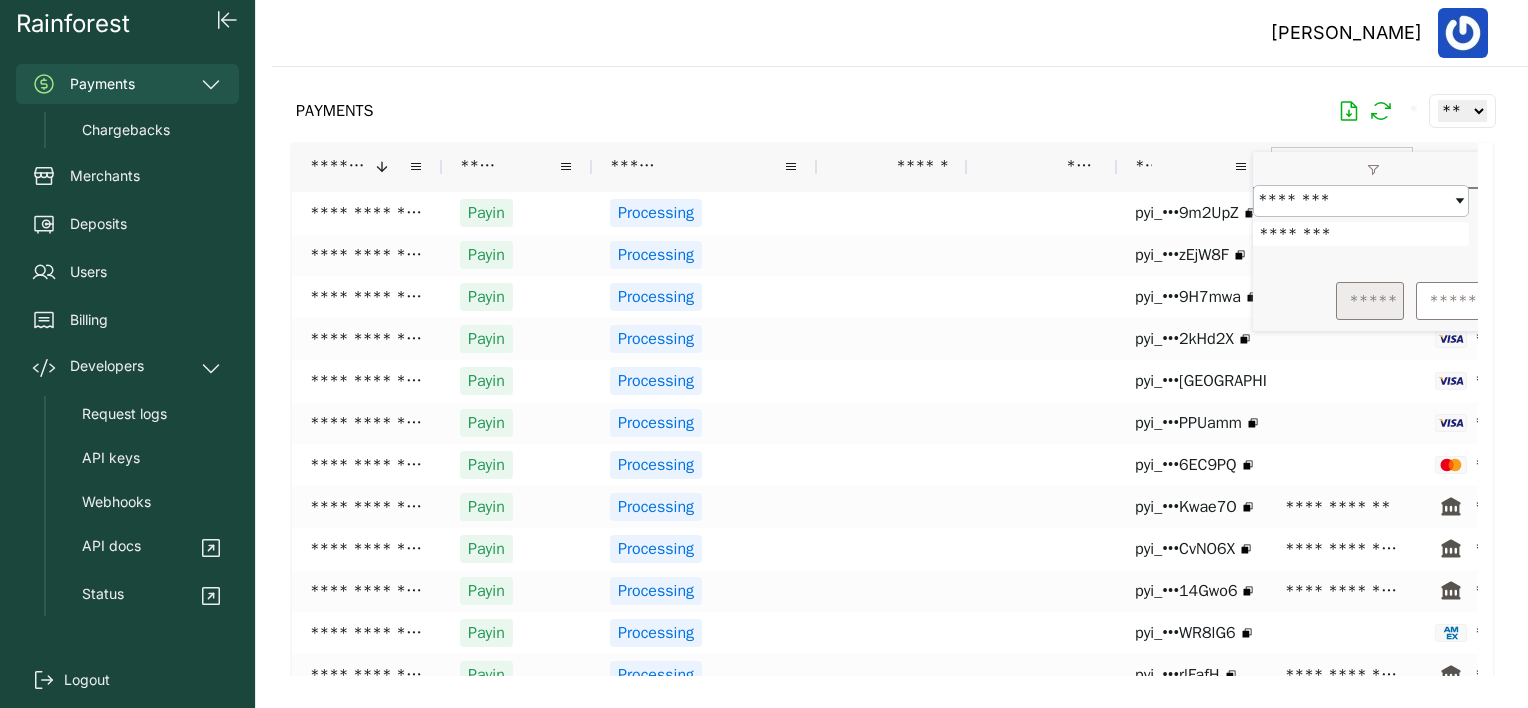 click on "*****" at bounding box center [1370, 301] 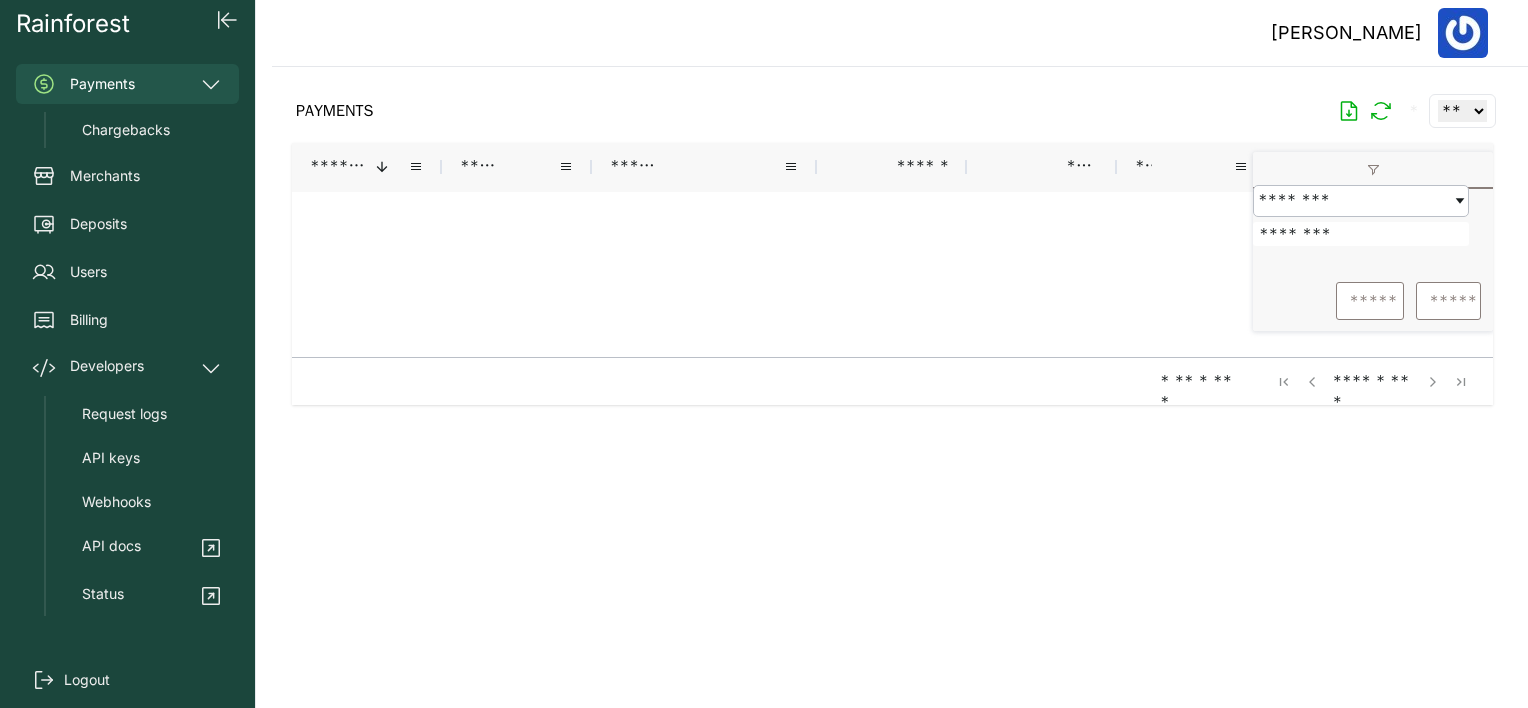 click on "********" at bounding box center (1361, 234) 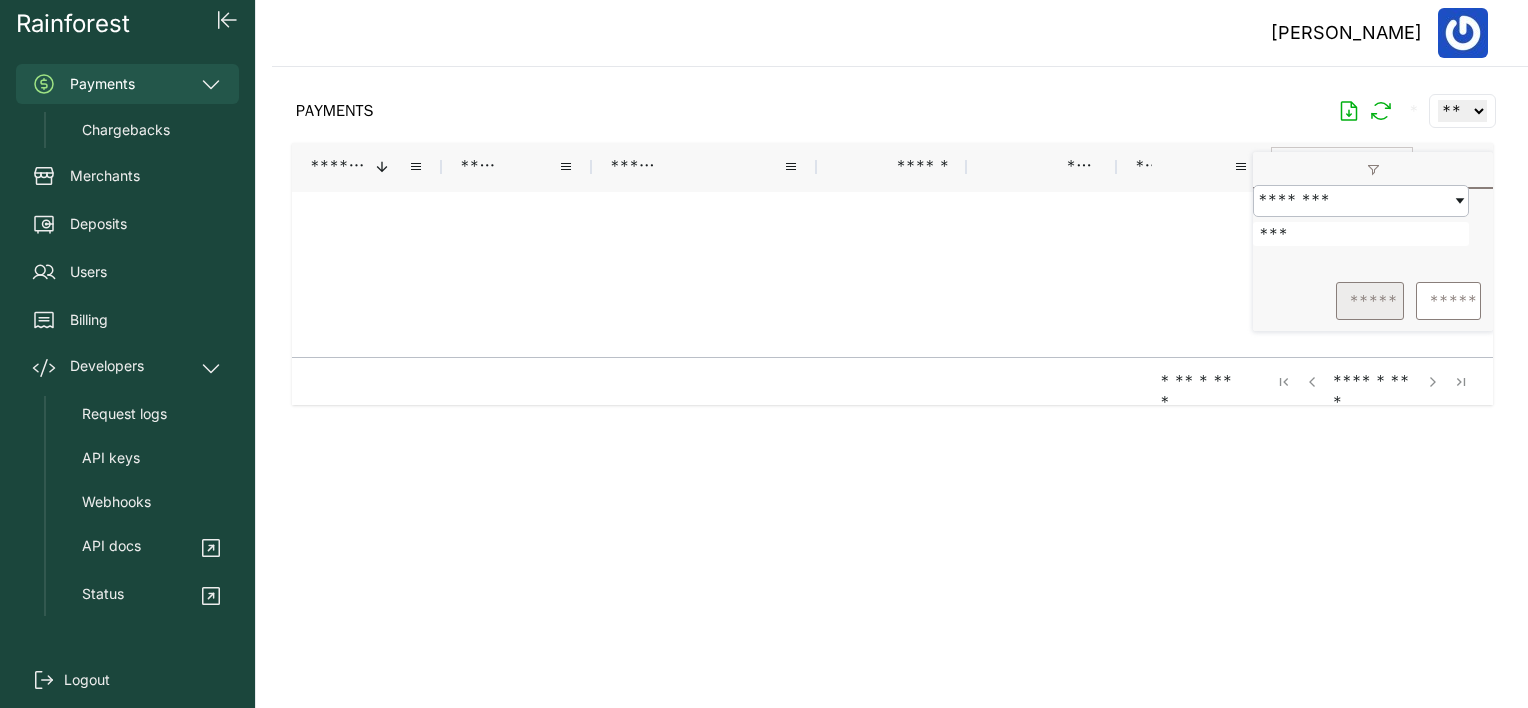 type on "***" 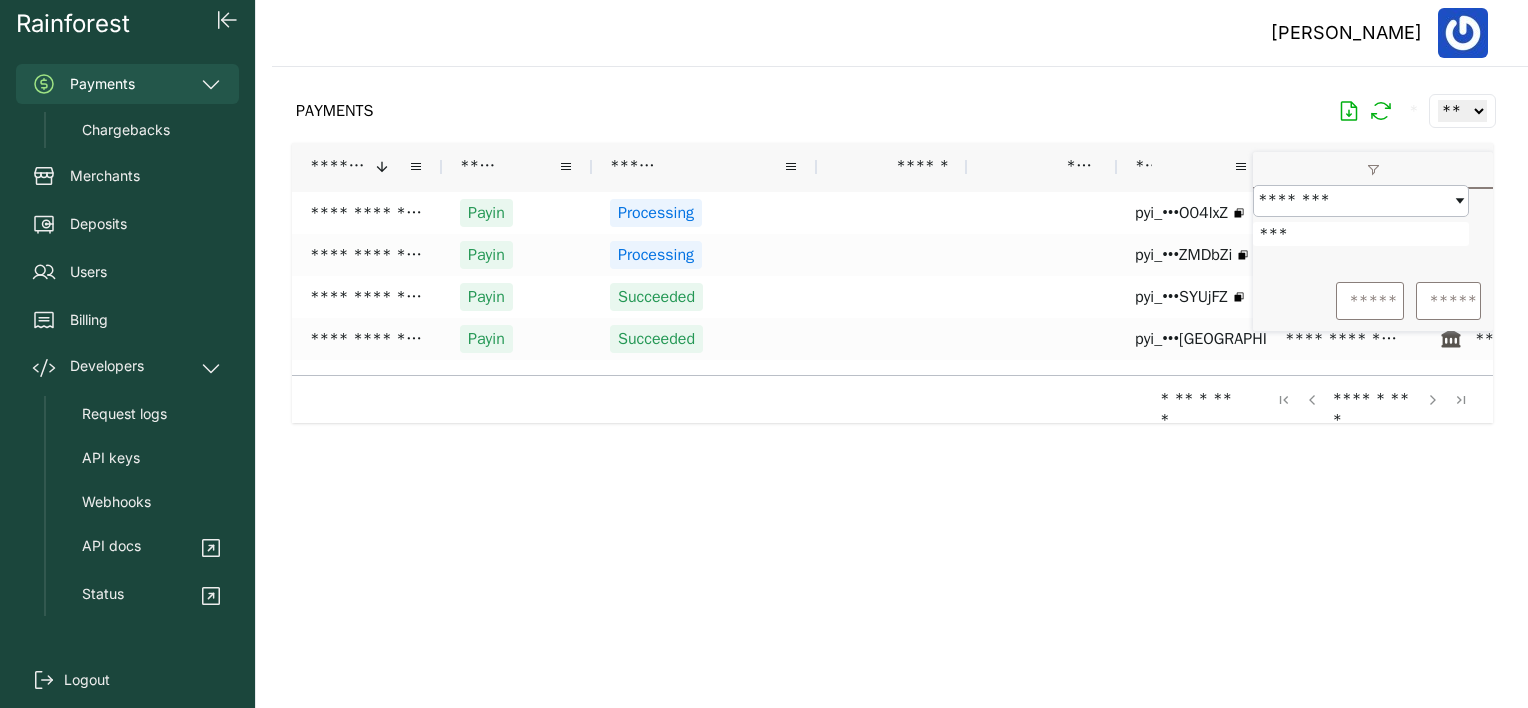 click at bounding box center (892, 371) 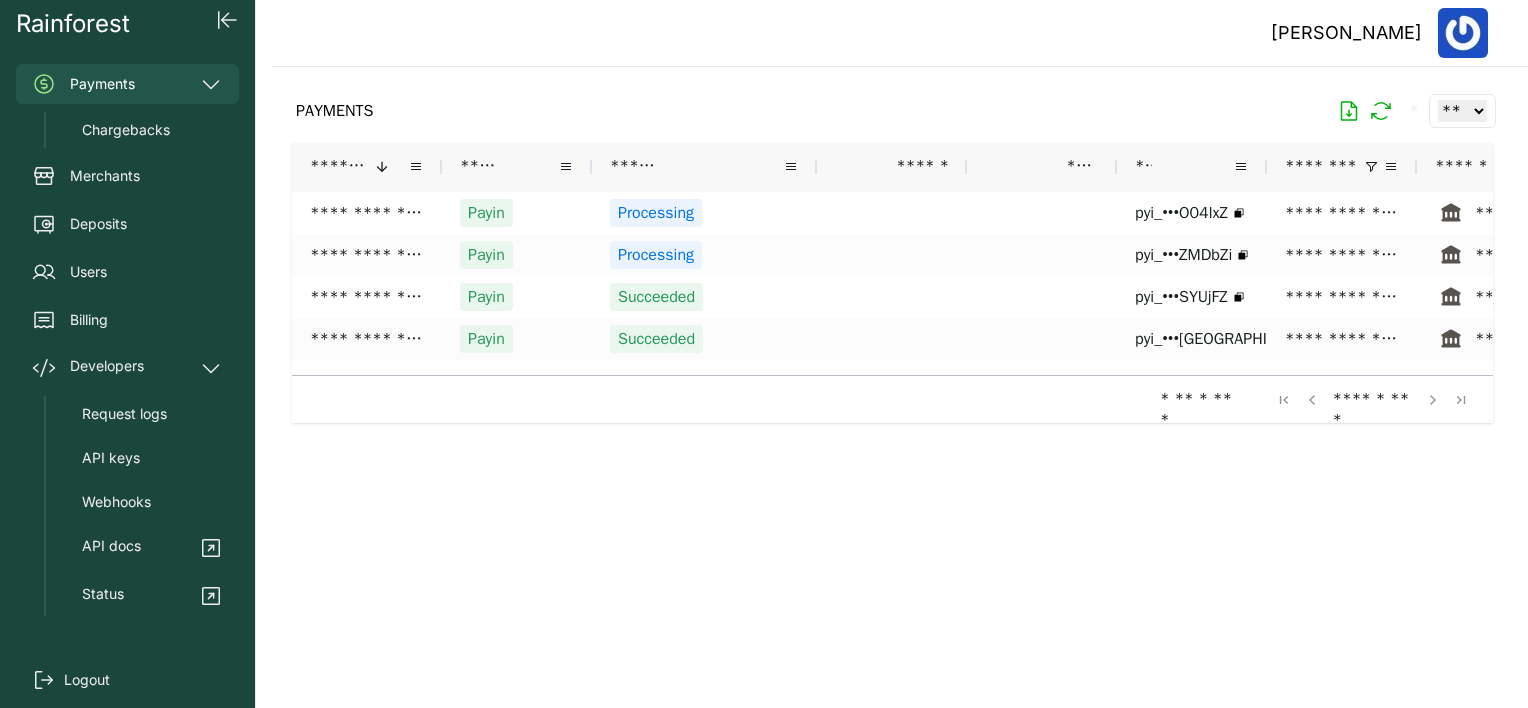 scroll, scrollTop: 0, scrollLeft: 68, axis: horizontal 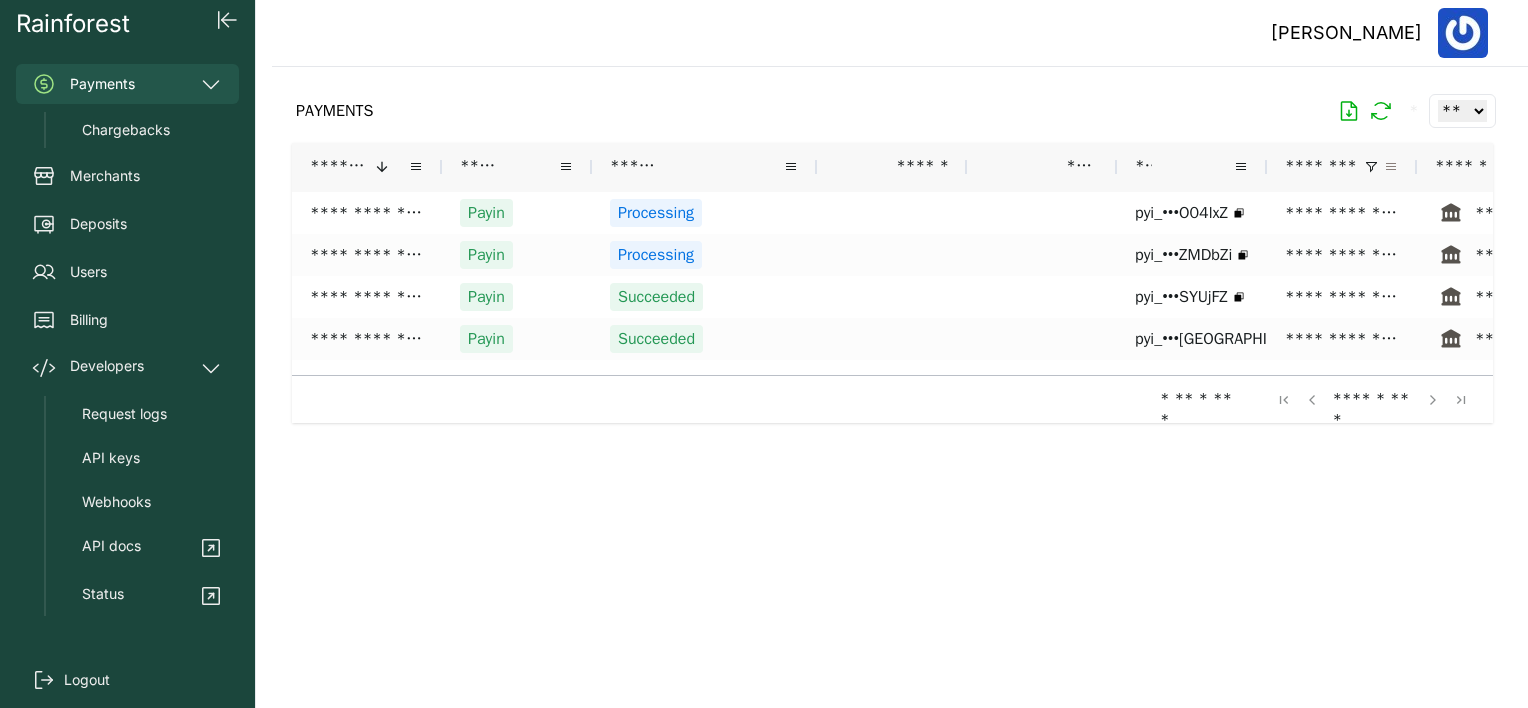 click at bounding box center (1391, 167) 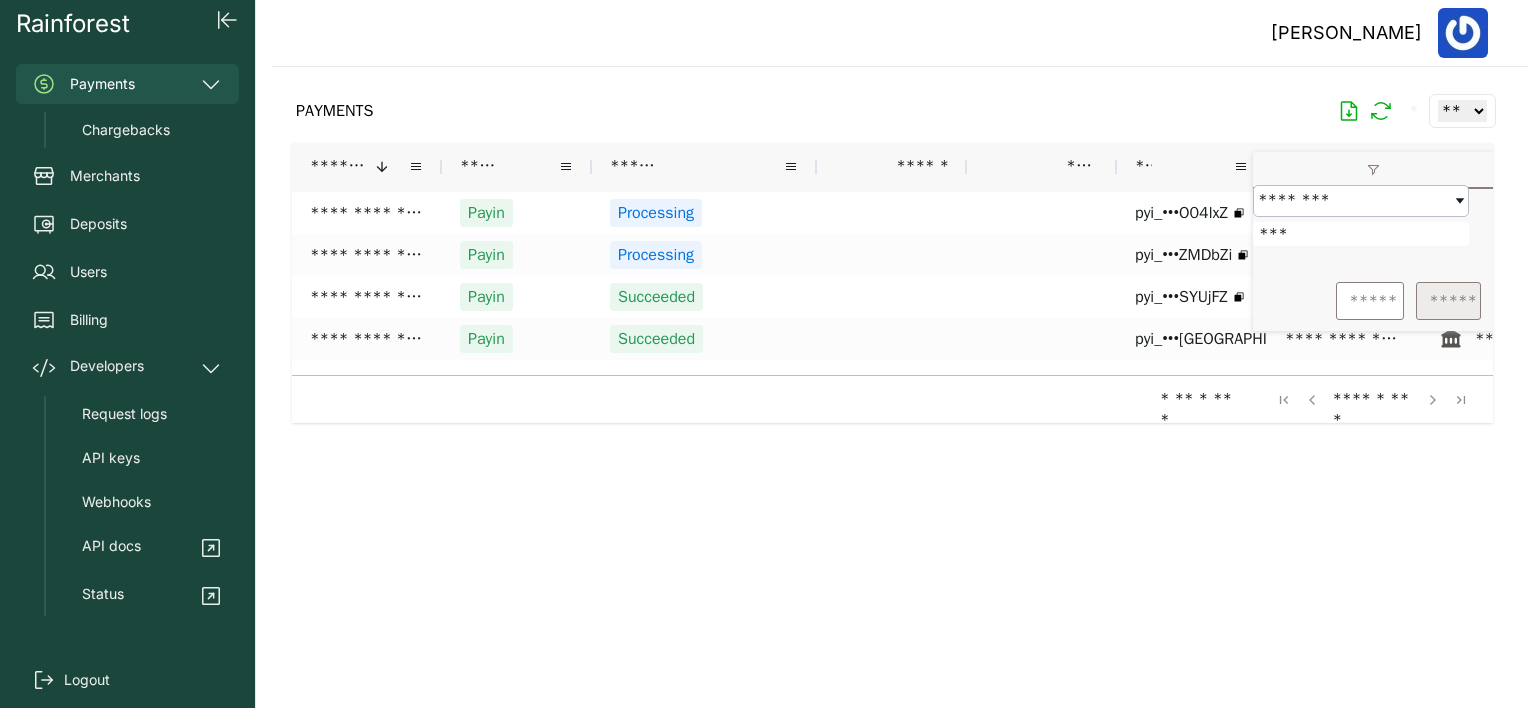 click on "*****" at bounding box center [1448, 301] 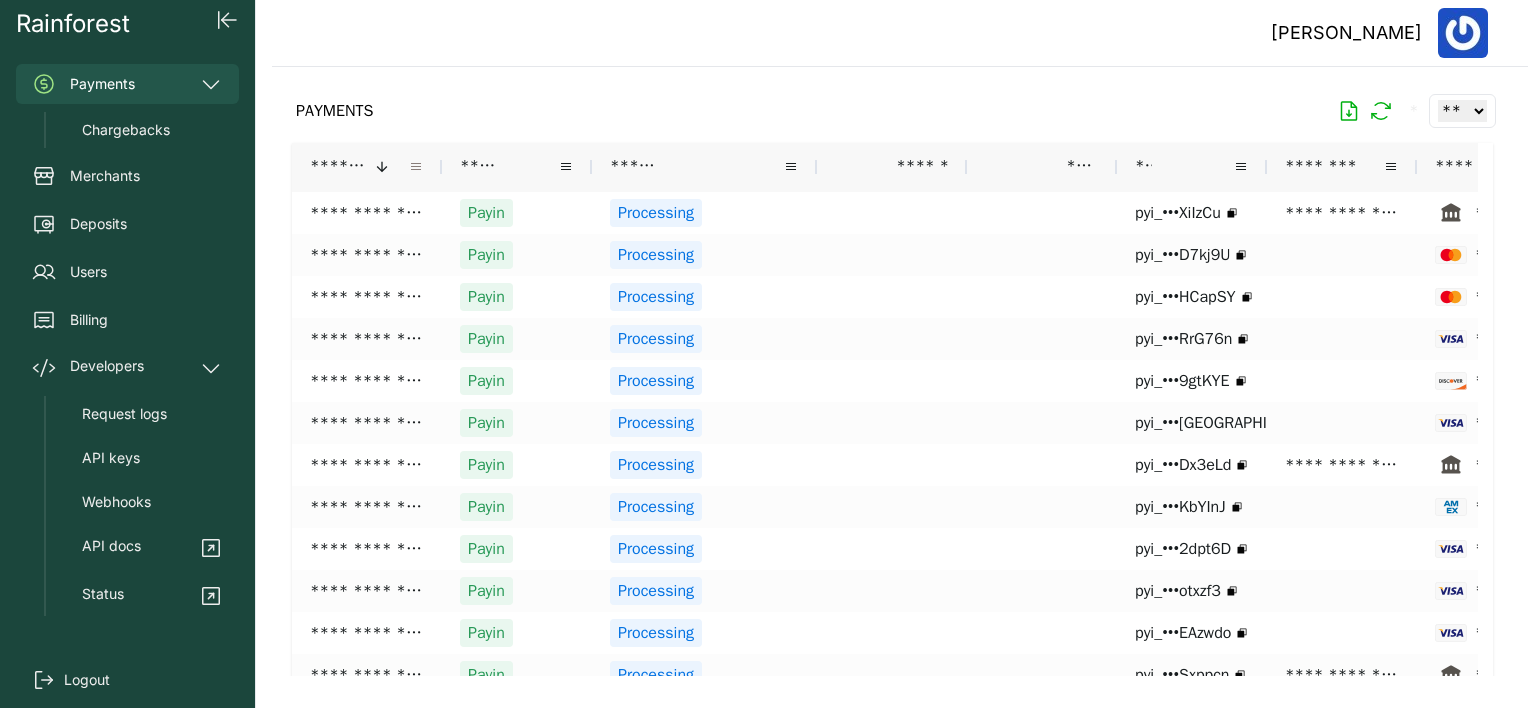 click at bounding box center (416, 167) 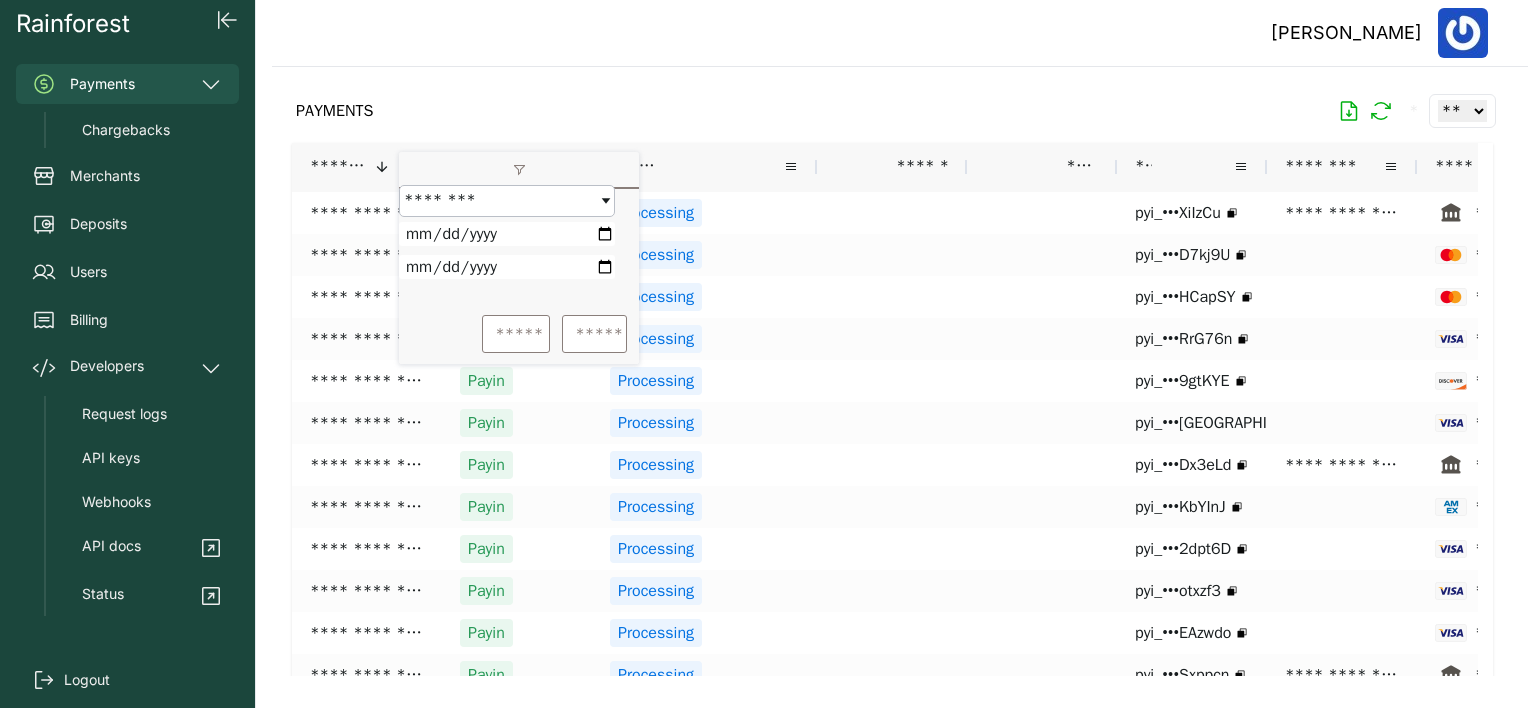 click at bounding box center [606, 201] 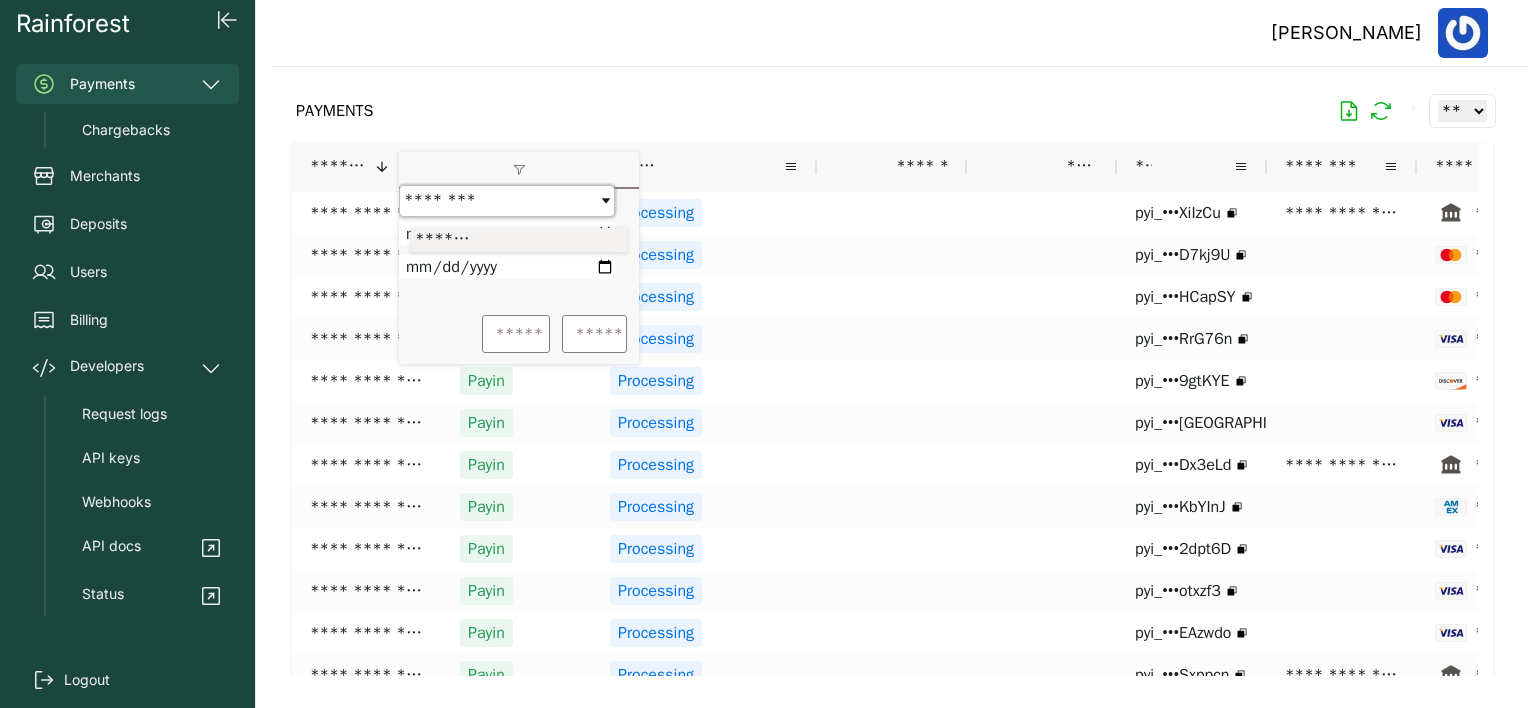 click at bounding box center (606, 201) 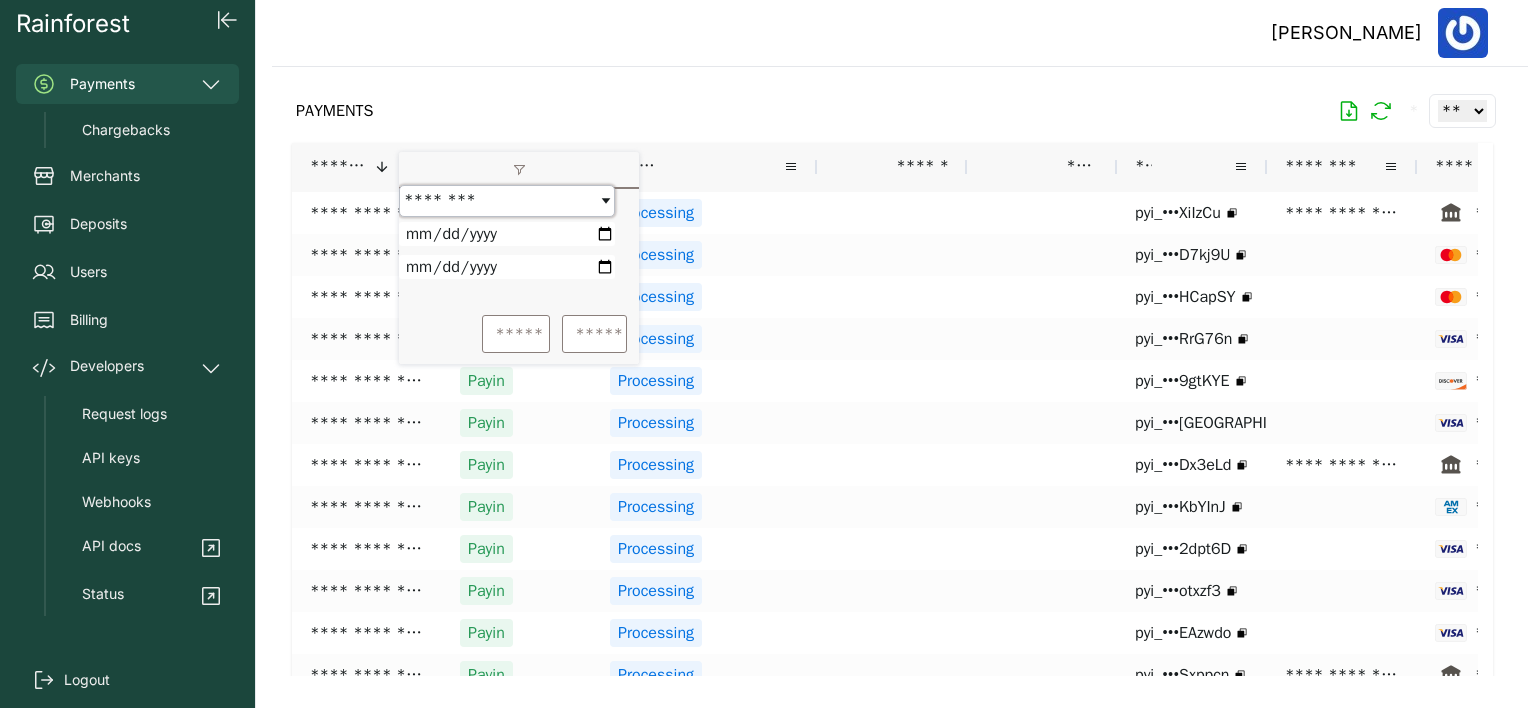 click at bounding box center [507, 234] 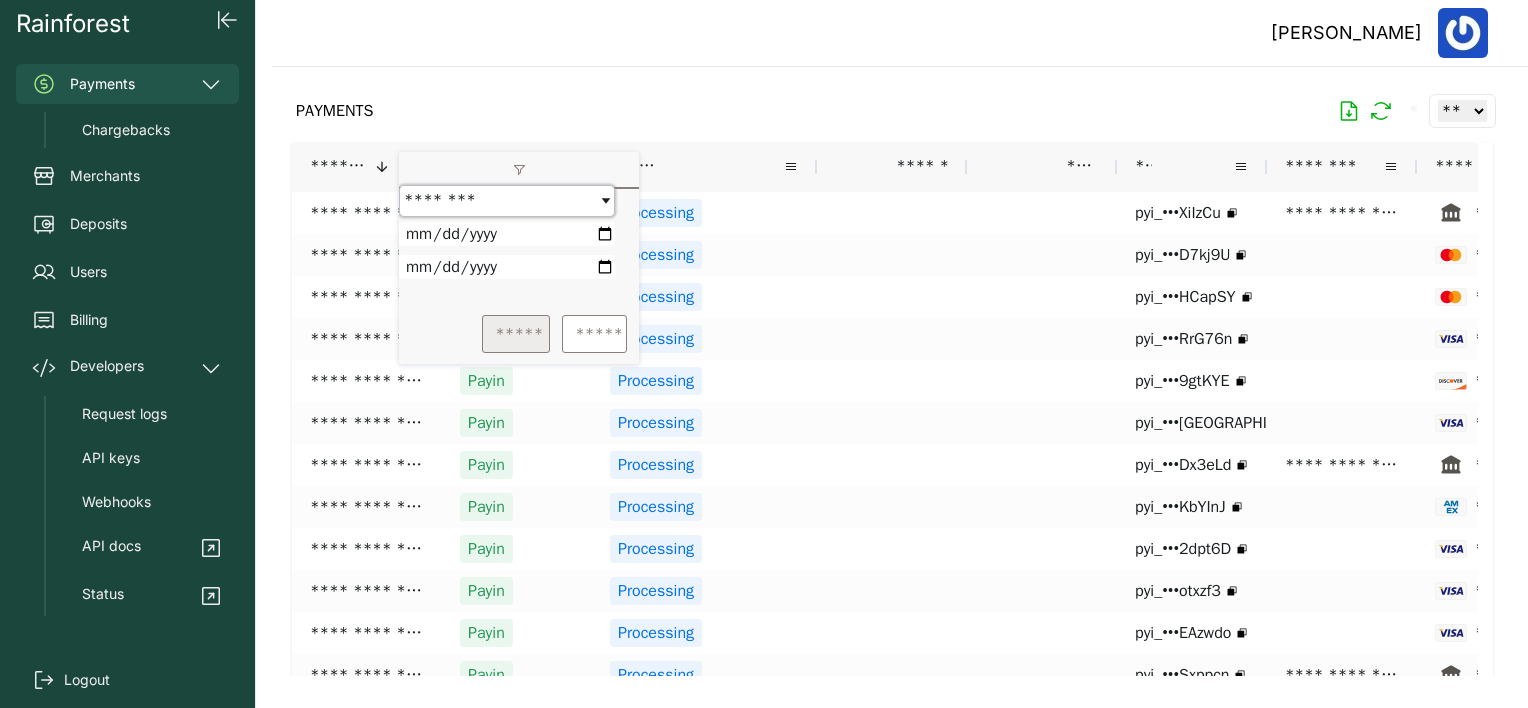 click on "*****" at bounding box center (516, 334) 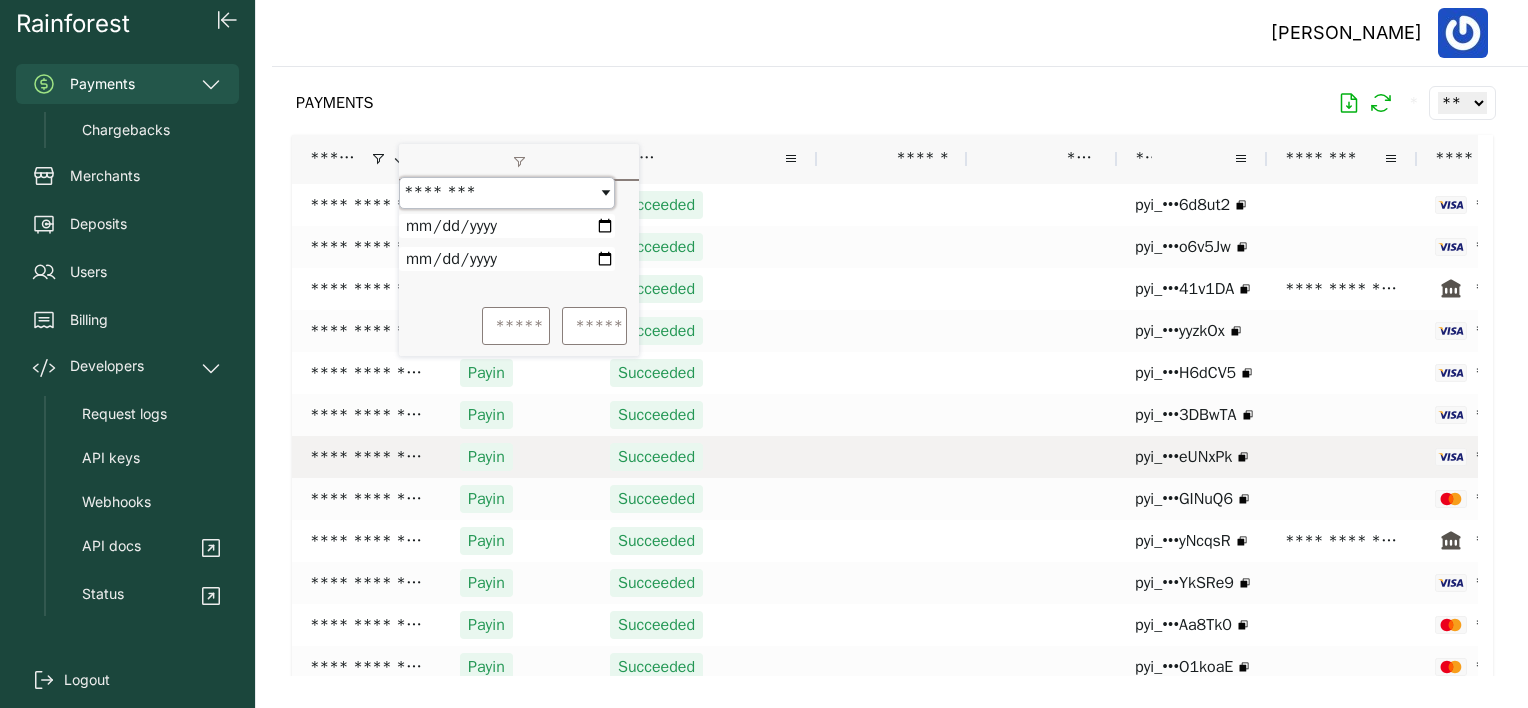 scroll, scrollTop: 0, scrollLeft: 0, axis: both 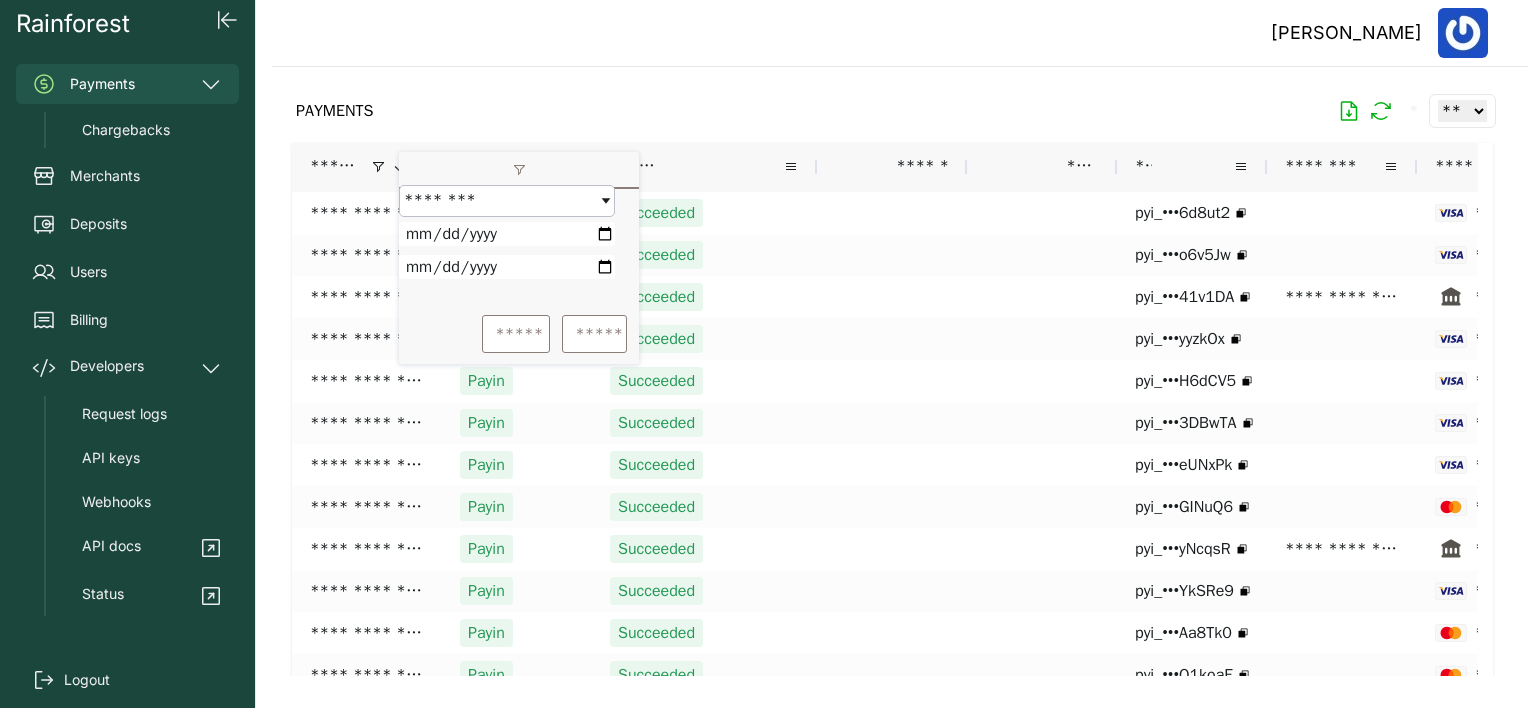 click on "PAYMENTS * ** ** ** ***" at bounding box center (892, 111) 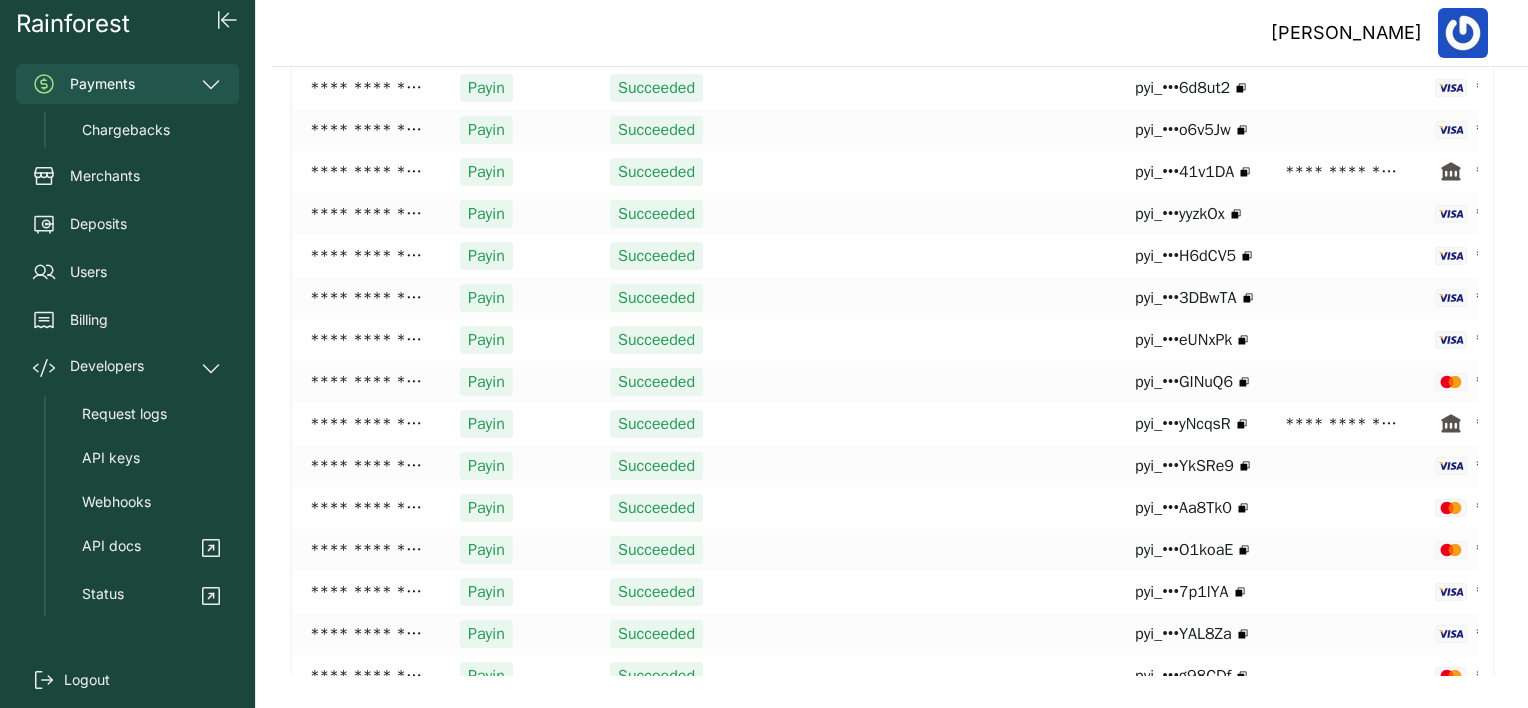 scroll, scrollTop: 208, scrollLeft: 0, axis: vertical 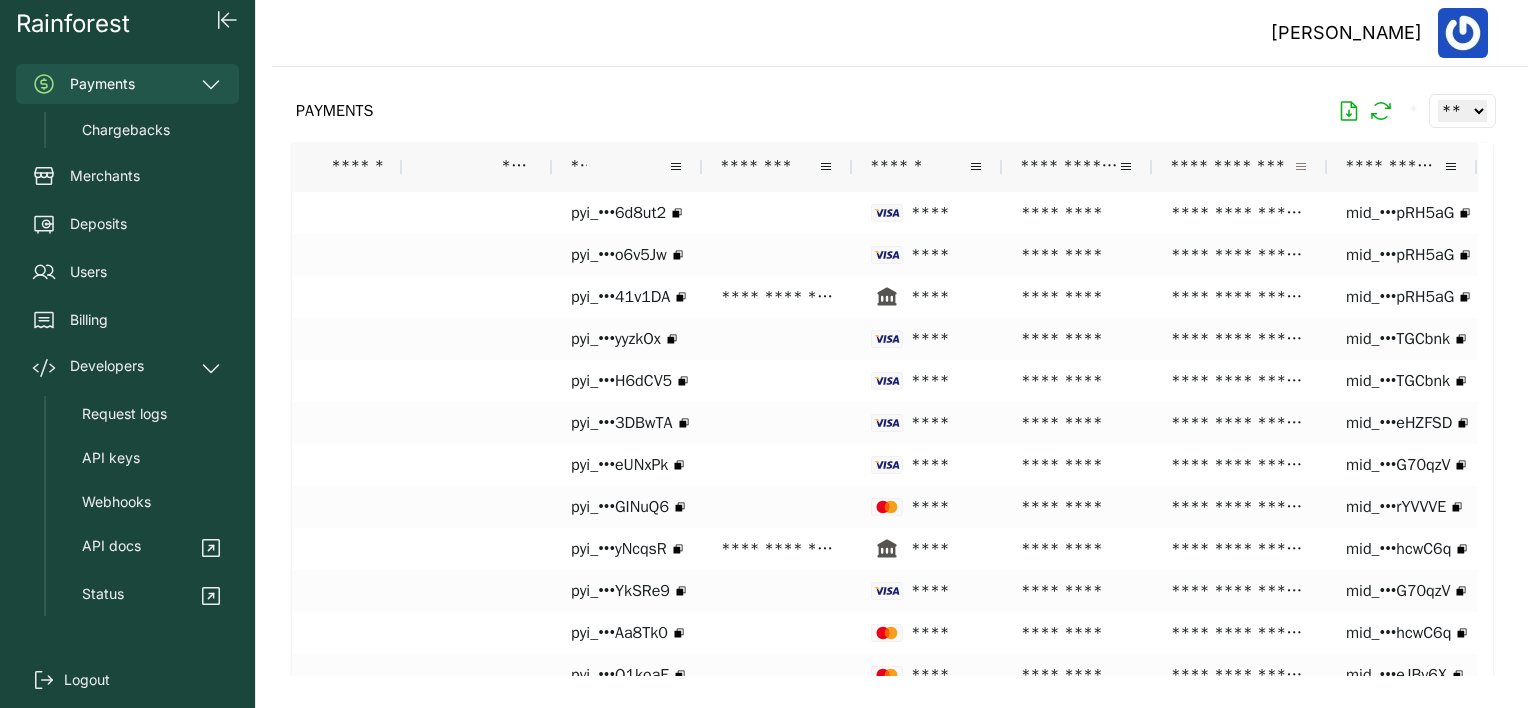 click at bounding box center [1301, 167] 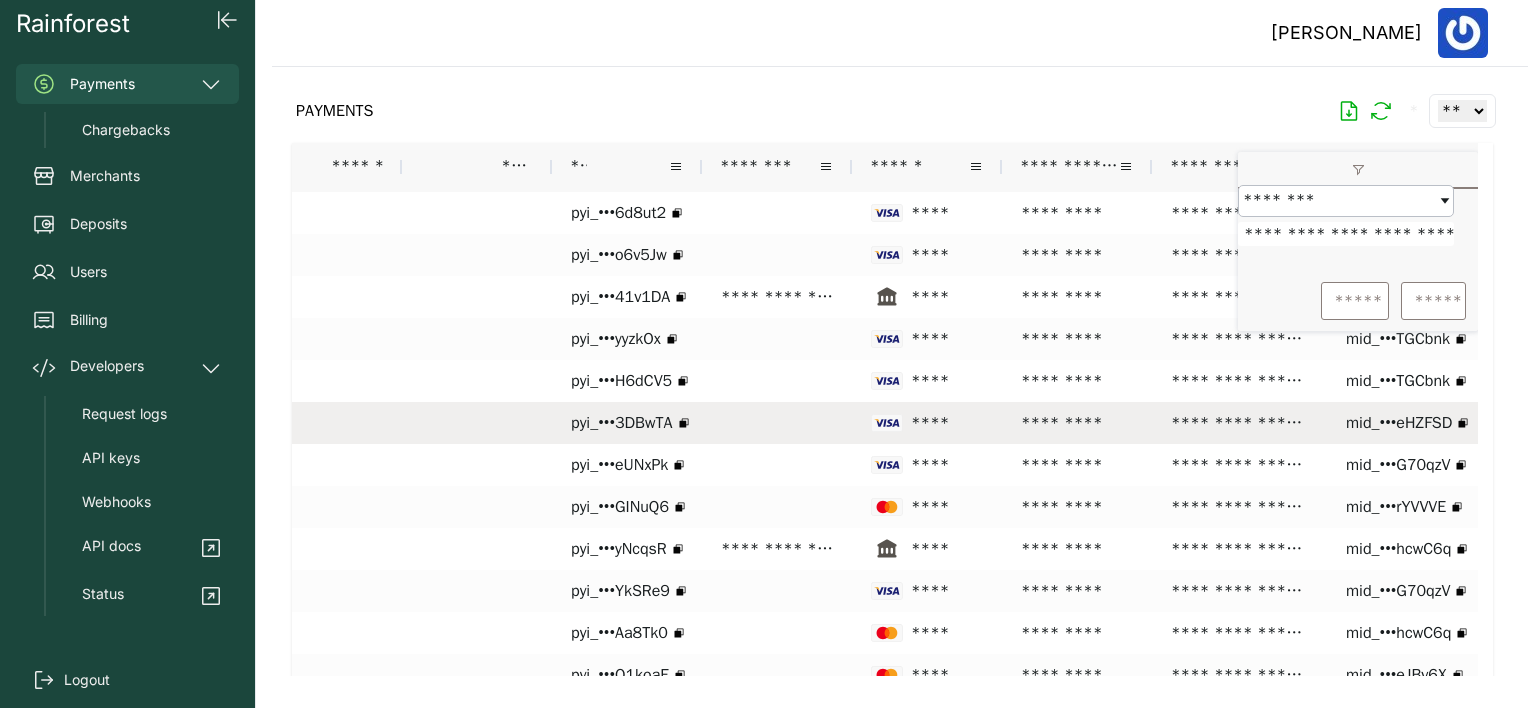 scroll, scrollTop: 0, scrollLeft: 19, axis: horizontal 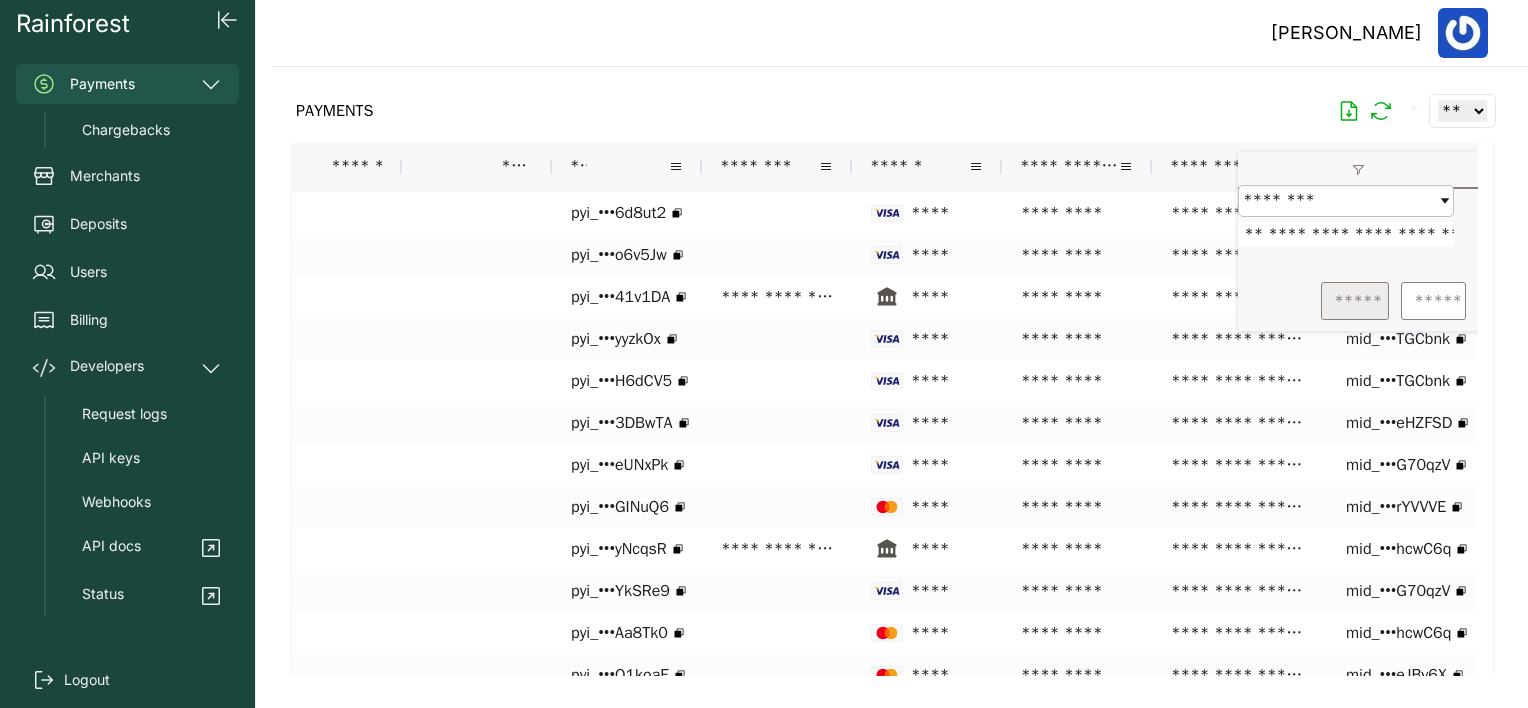 type on "**********" 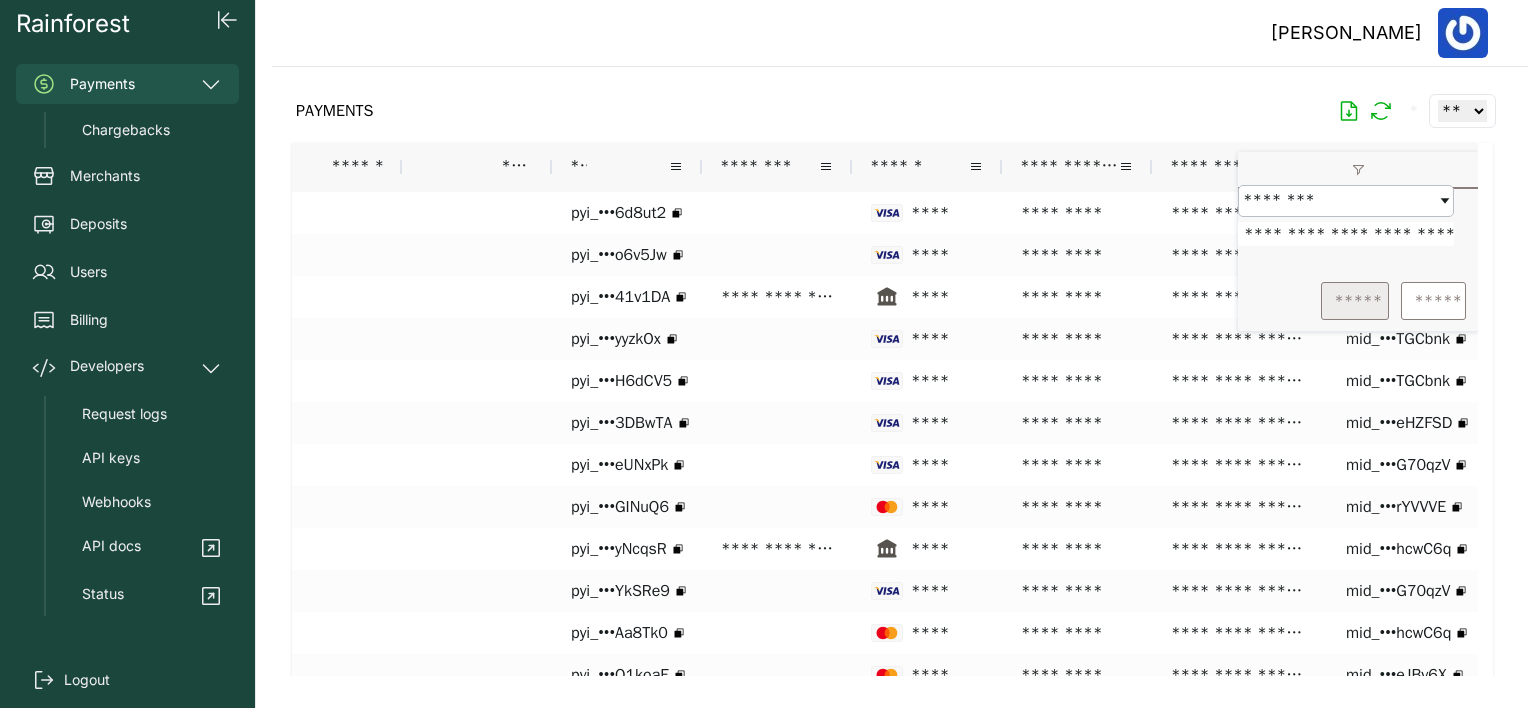 click on "*****" at bounding box center [1355, 301] 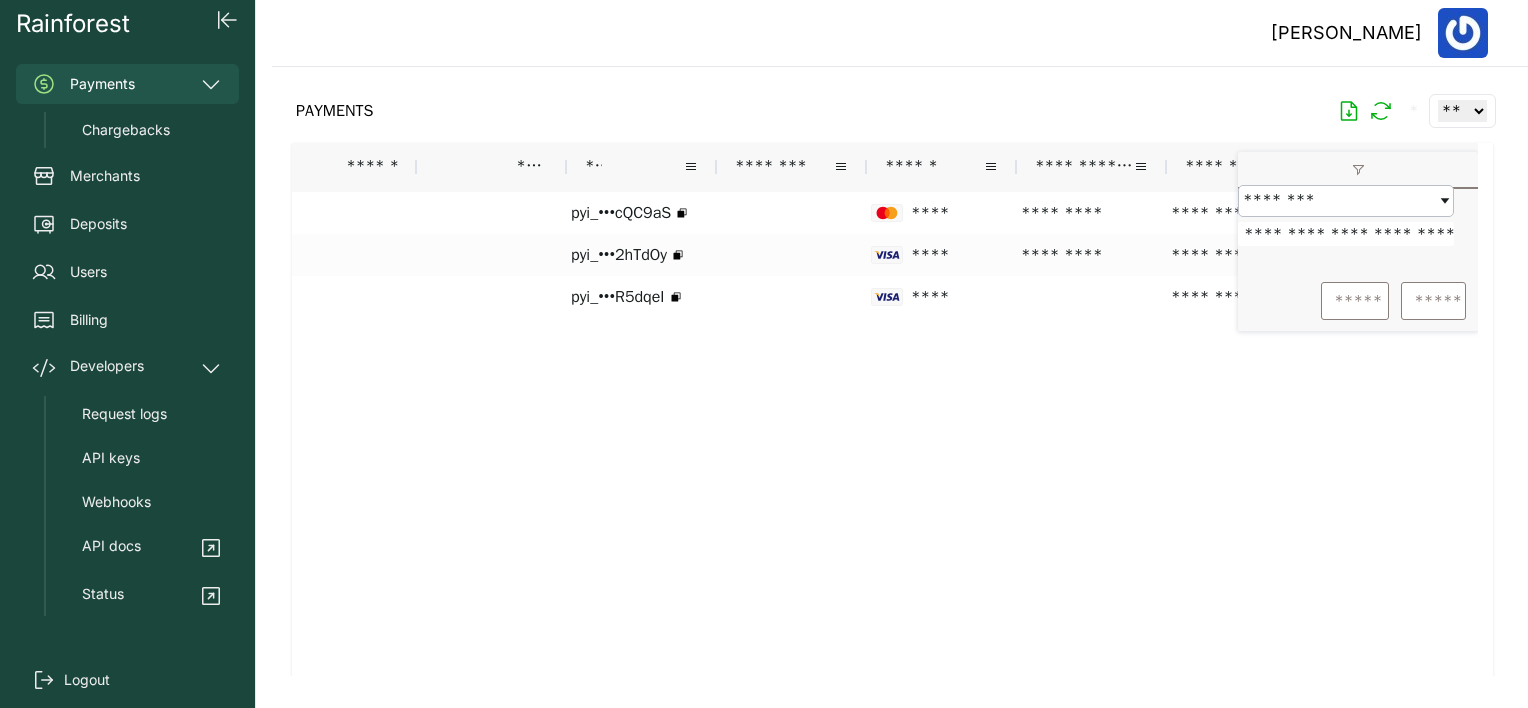 scroll, scrollTop: 0, scrollLeft: 549, axis: horizontal 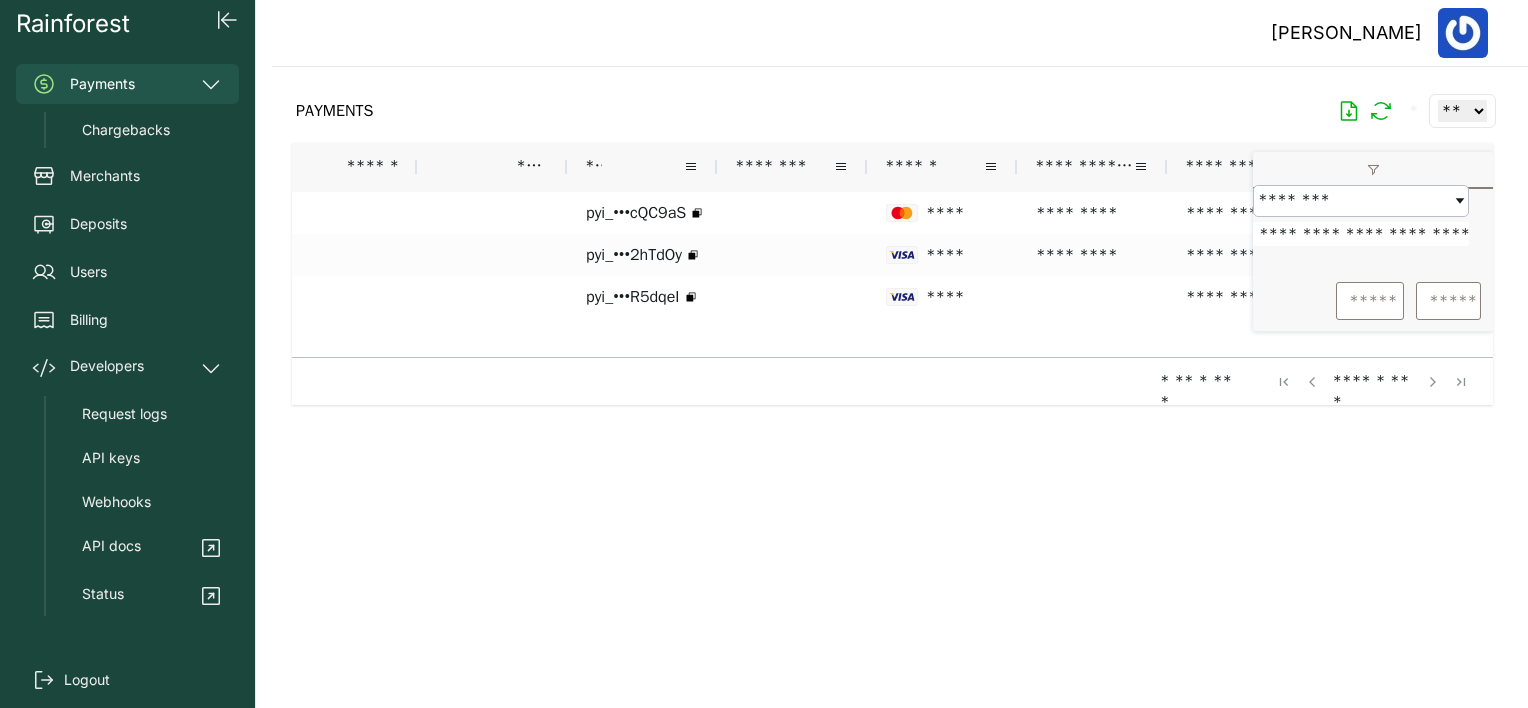 click on "[PERSON_NAME]" at bounding box center (900, 33) 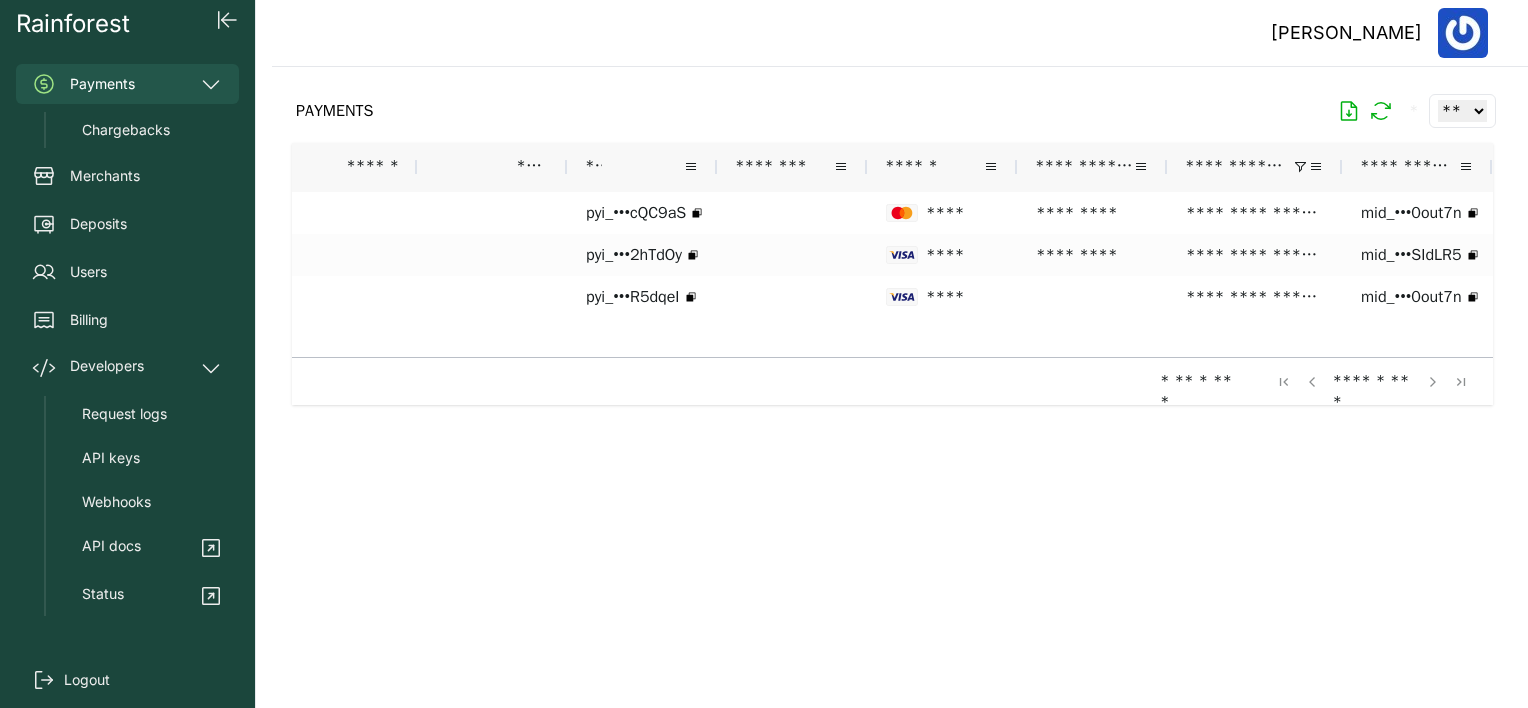 drag, startPoint x: 1100, startPoint y: 356, endPoint x: 1088, endPoint y: 355, distance: 12.0415945 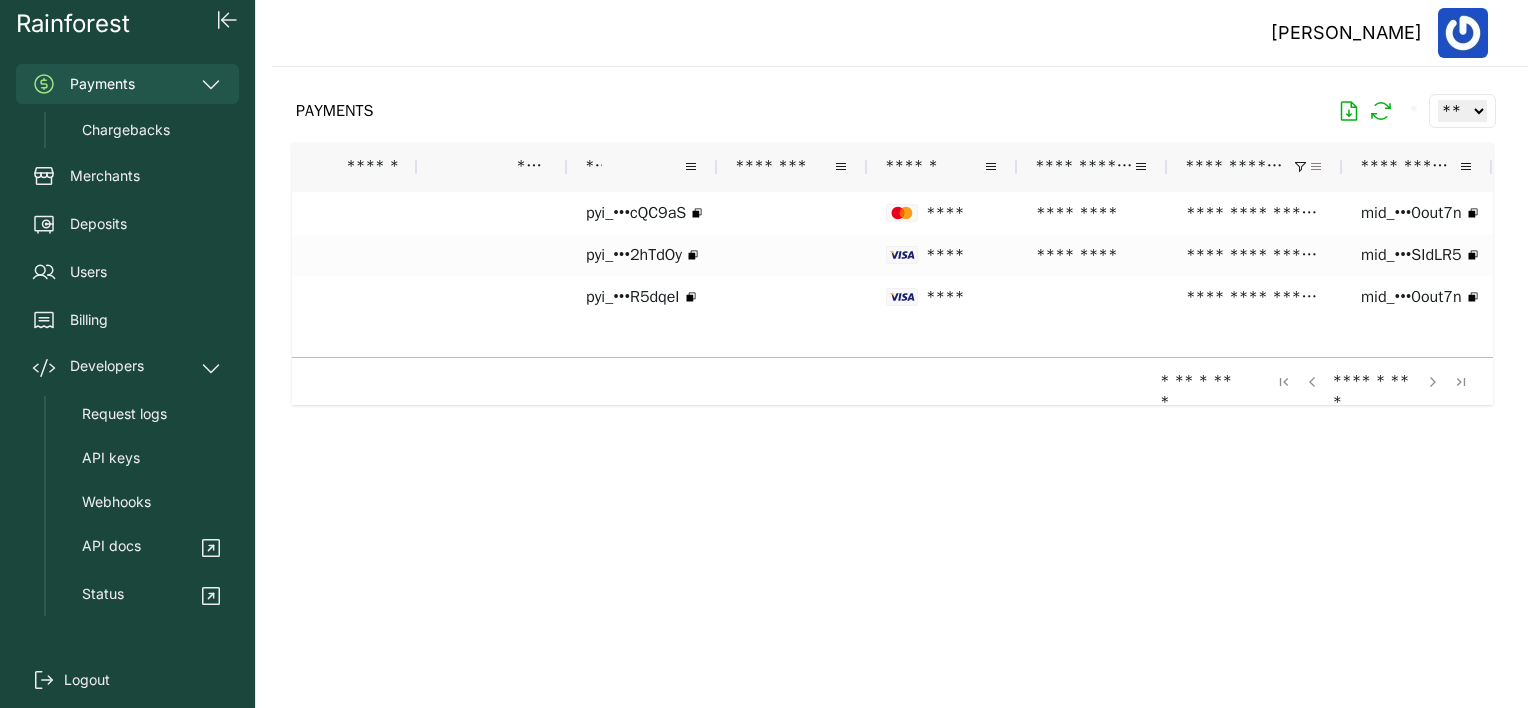 click at bounding box center (1316, 167) 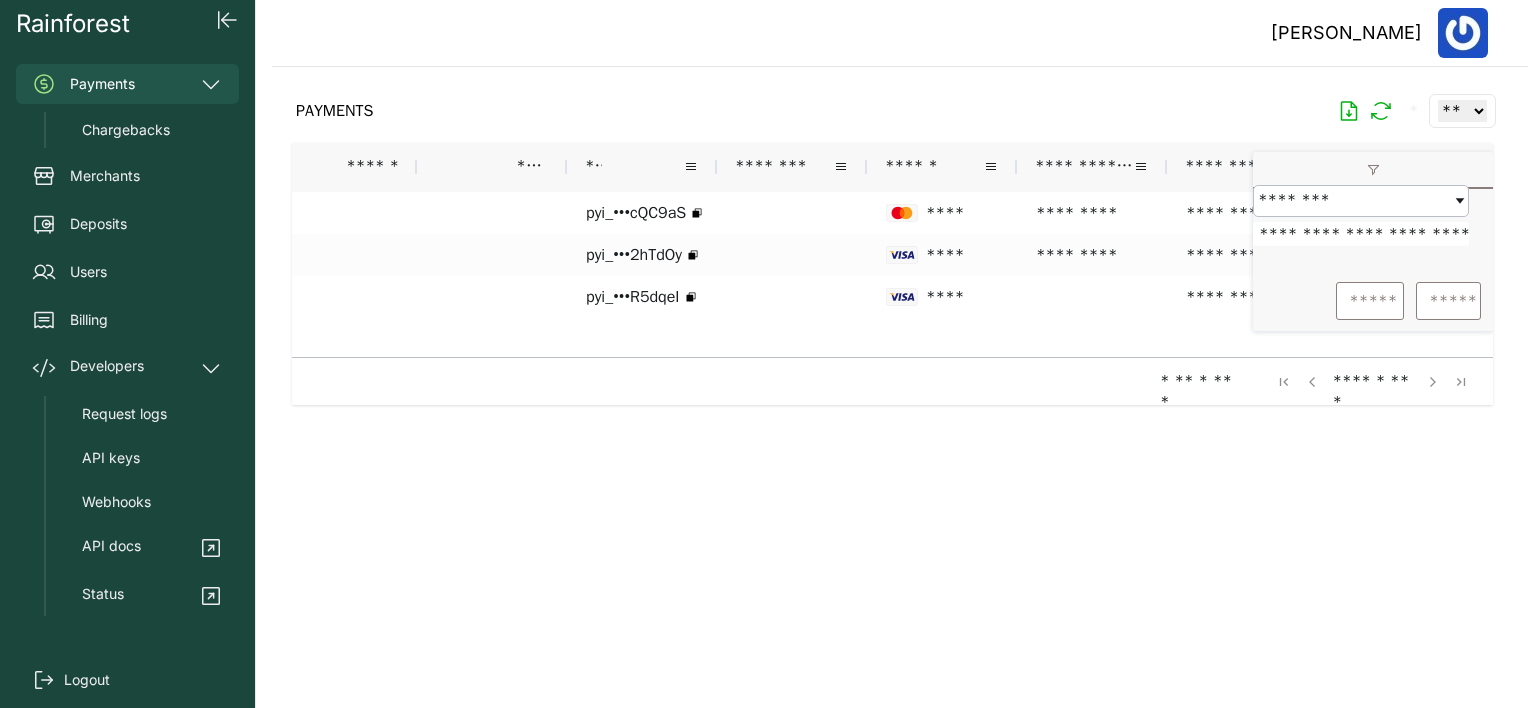 scroll, scrollTop: 0, scrollLeft: 19, axis: horizontal 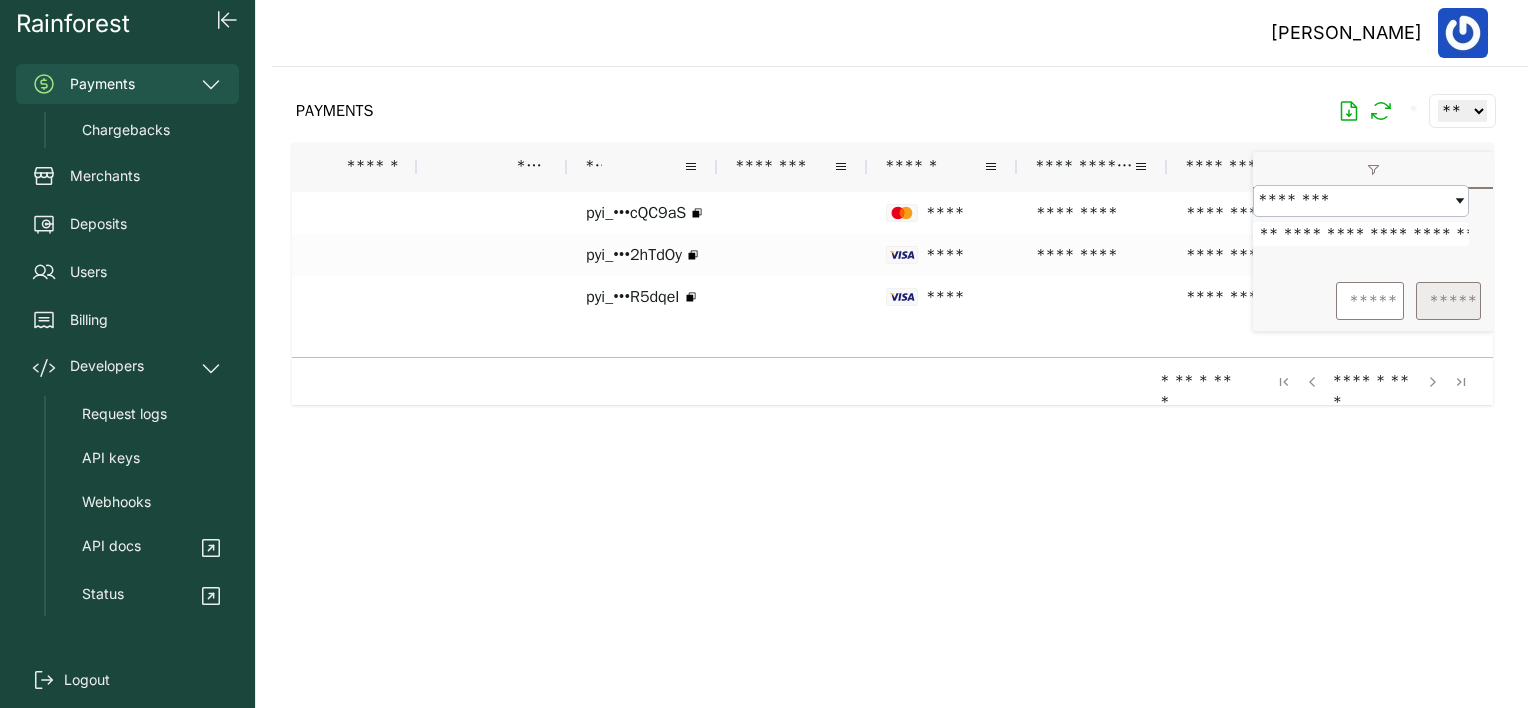 click on "*****" at bounding box center [1448, 301] 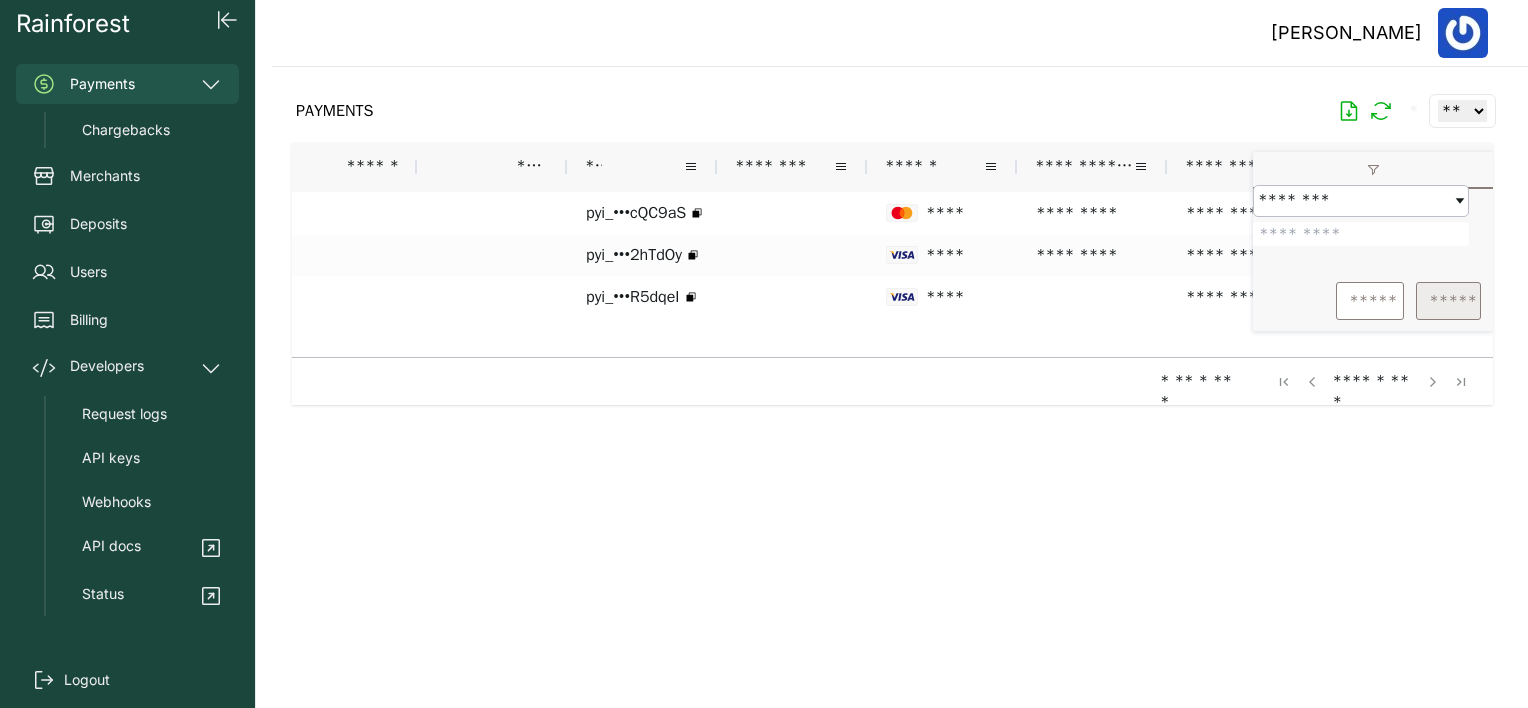 scroll, scrollTop: 0, scrollLeft: 0, axis: both 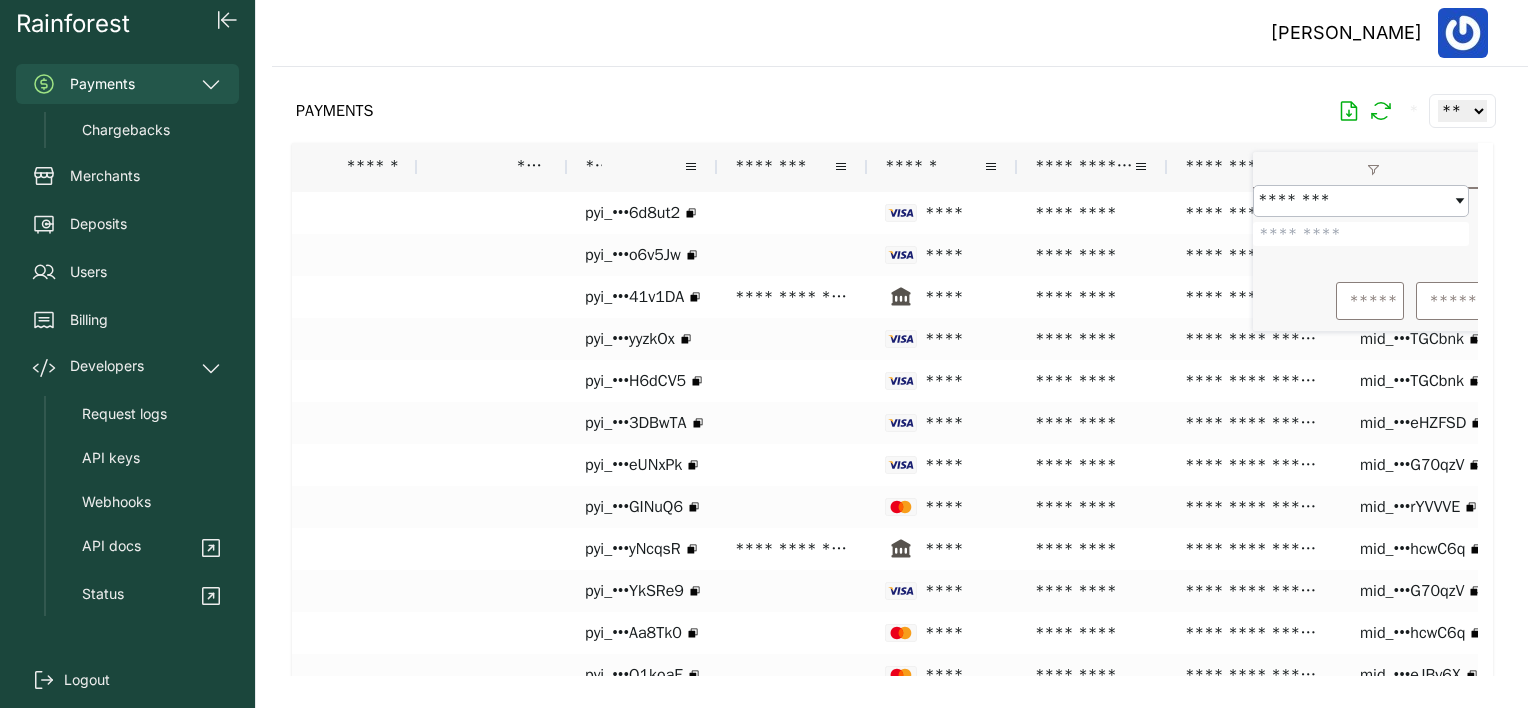 click at bounding box center [892, 371] 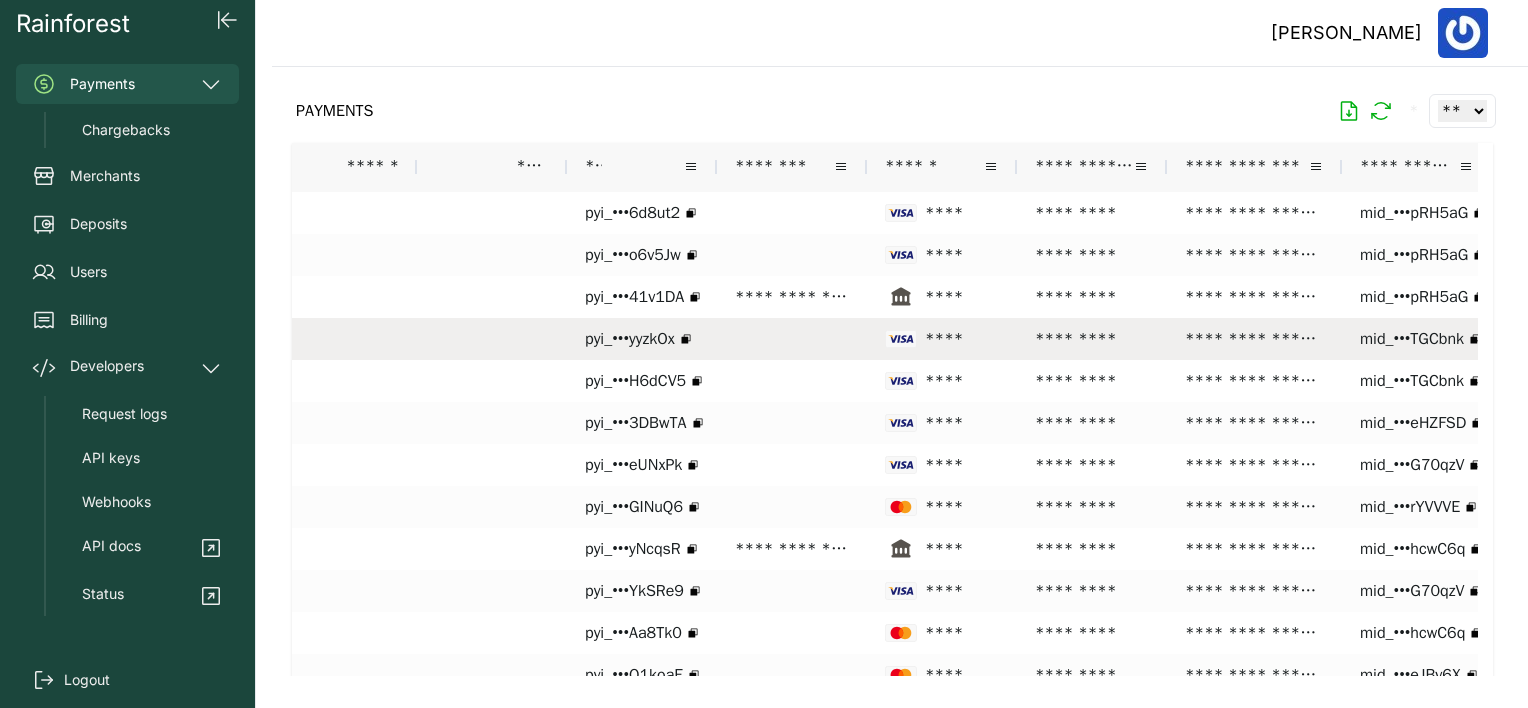 scroll, scrollTop: 0, scrollLeft: 0, axis: both 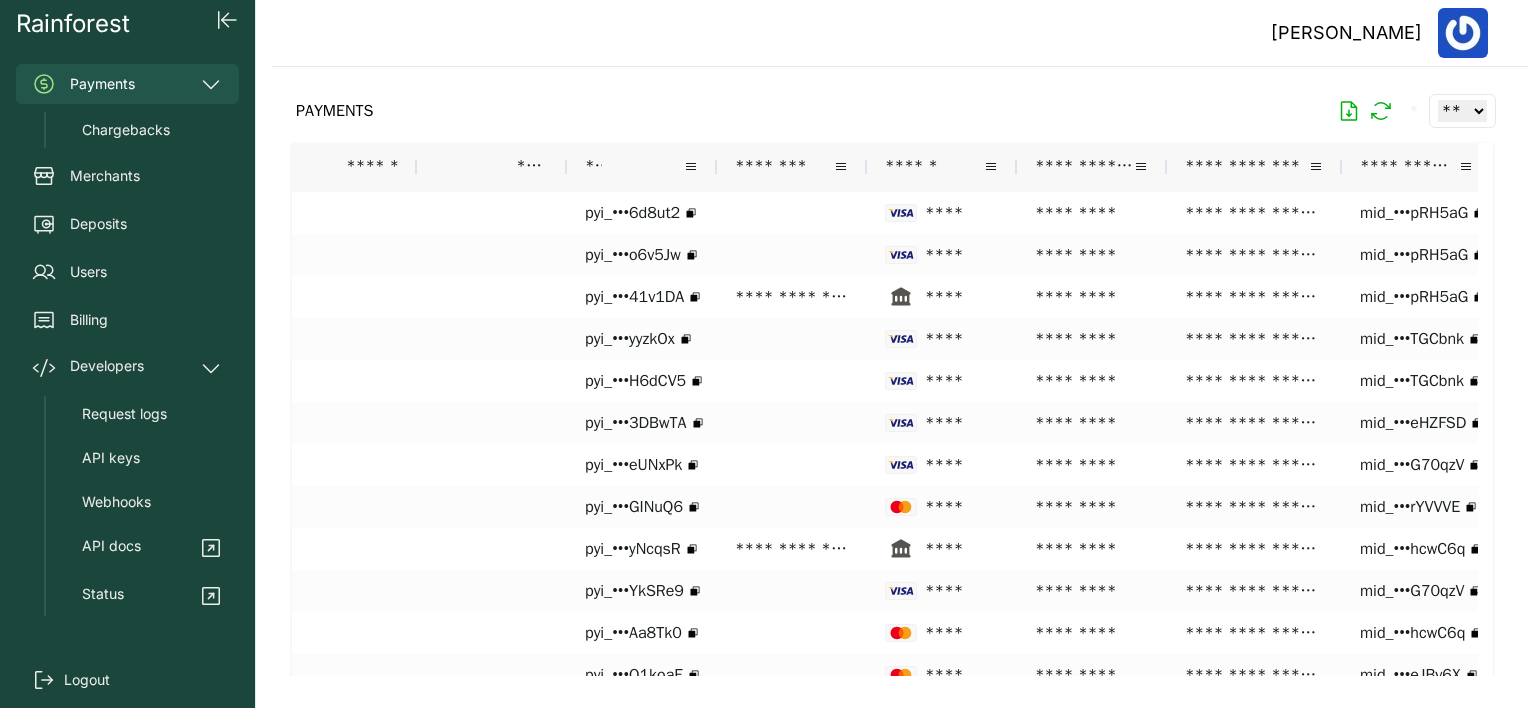 click on "******" at bounding box center (942, 167) 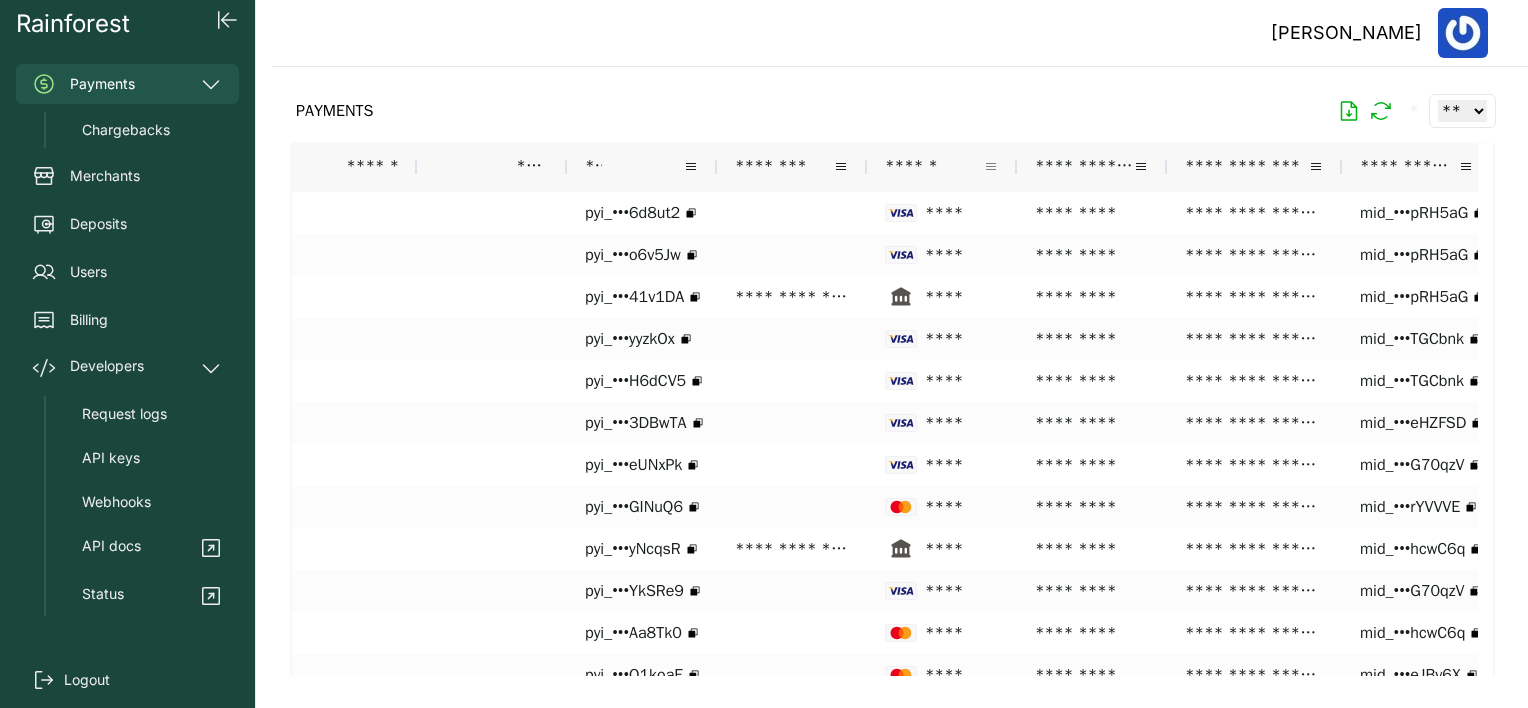 click at bounding box center (991, 167) 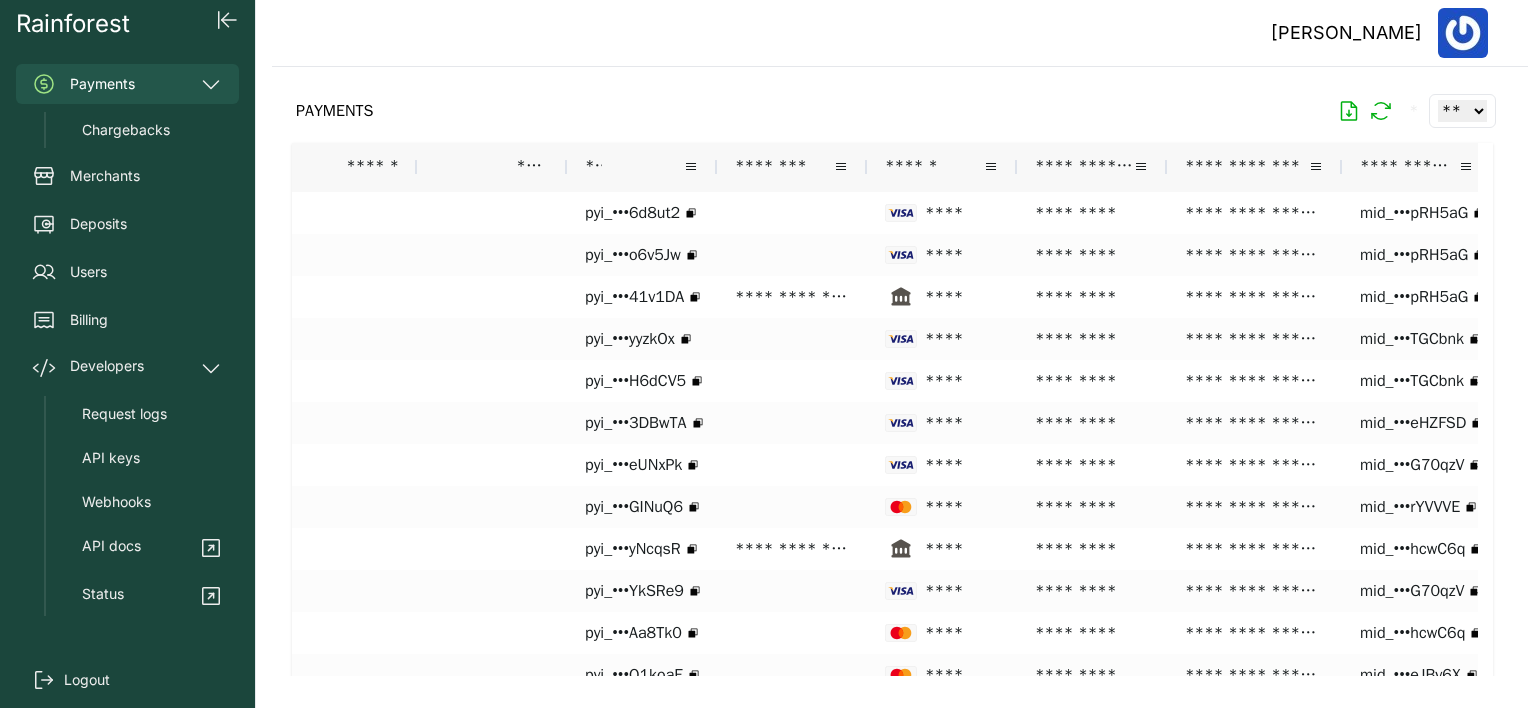 click on "PAYMENTS * ** ** ** ***" at bounding box center [892, 111] 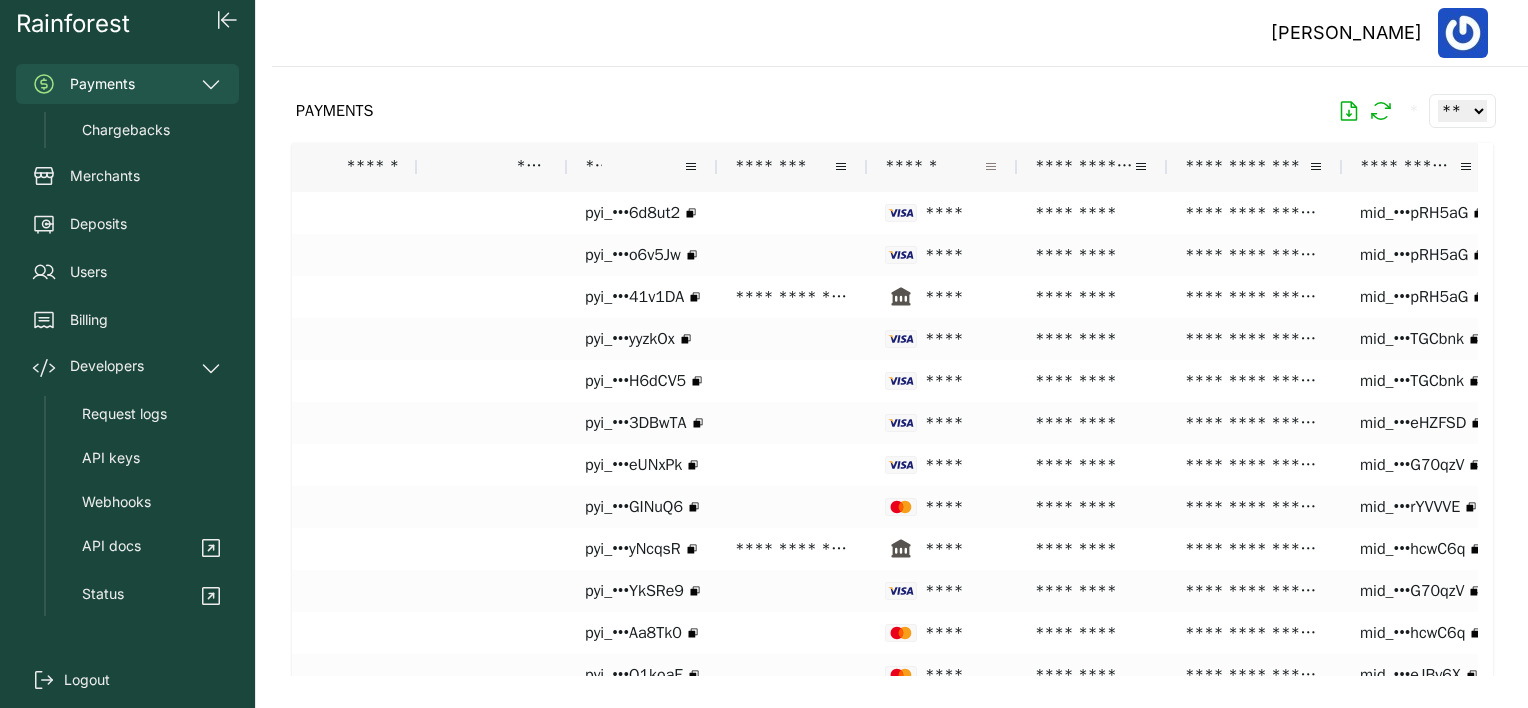 click at bounding box center (991, 167) 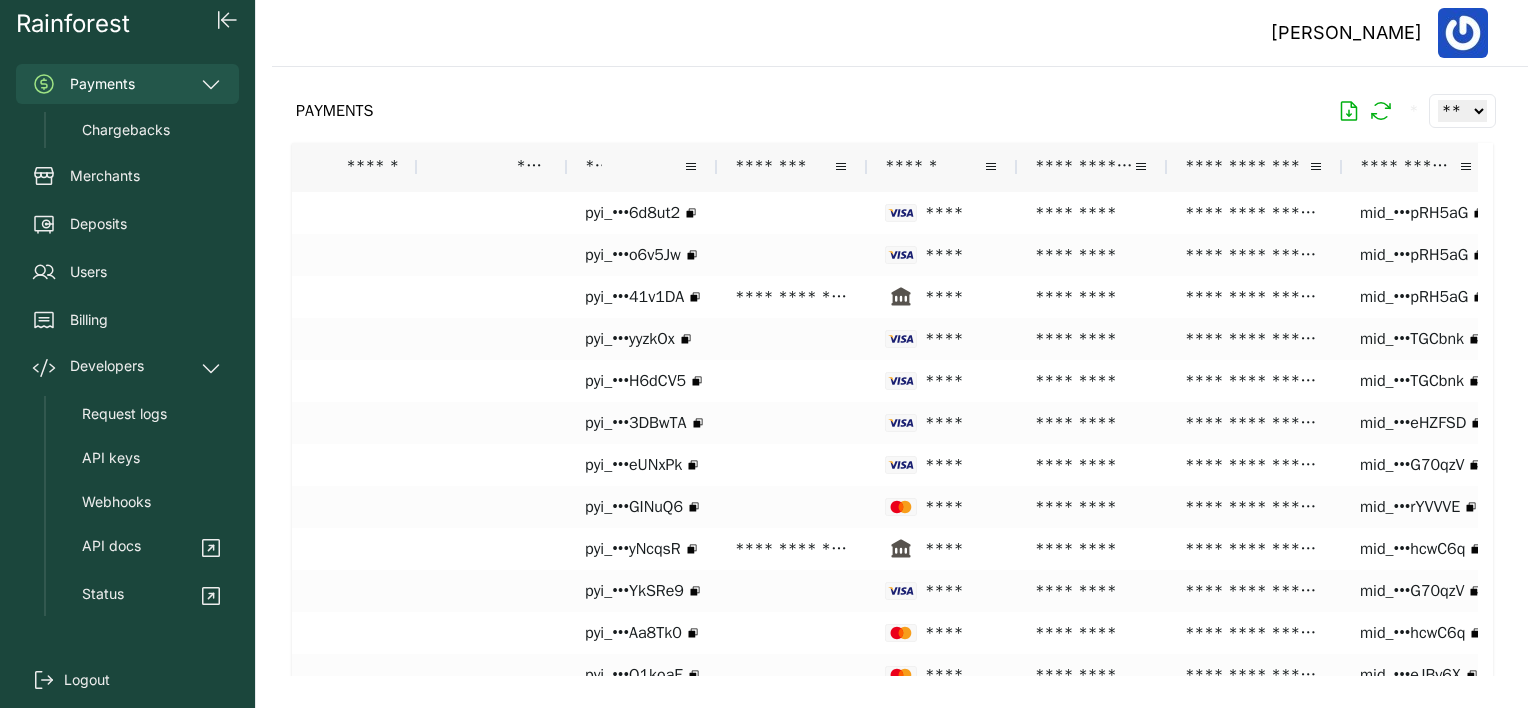 click on "[PERSON_NAME]" at bounding box center [900, 33] 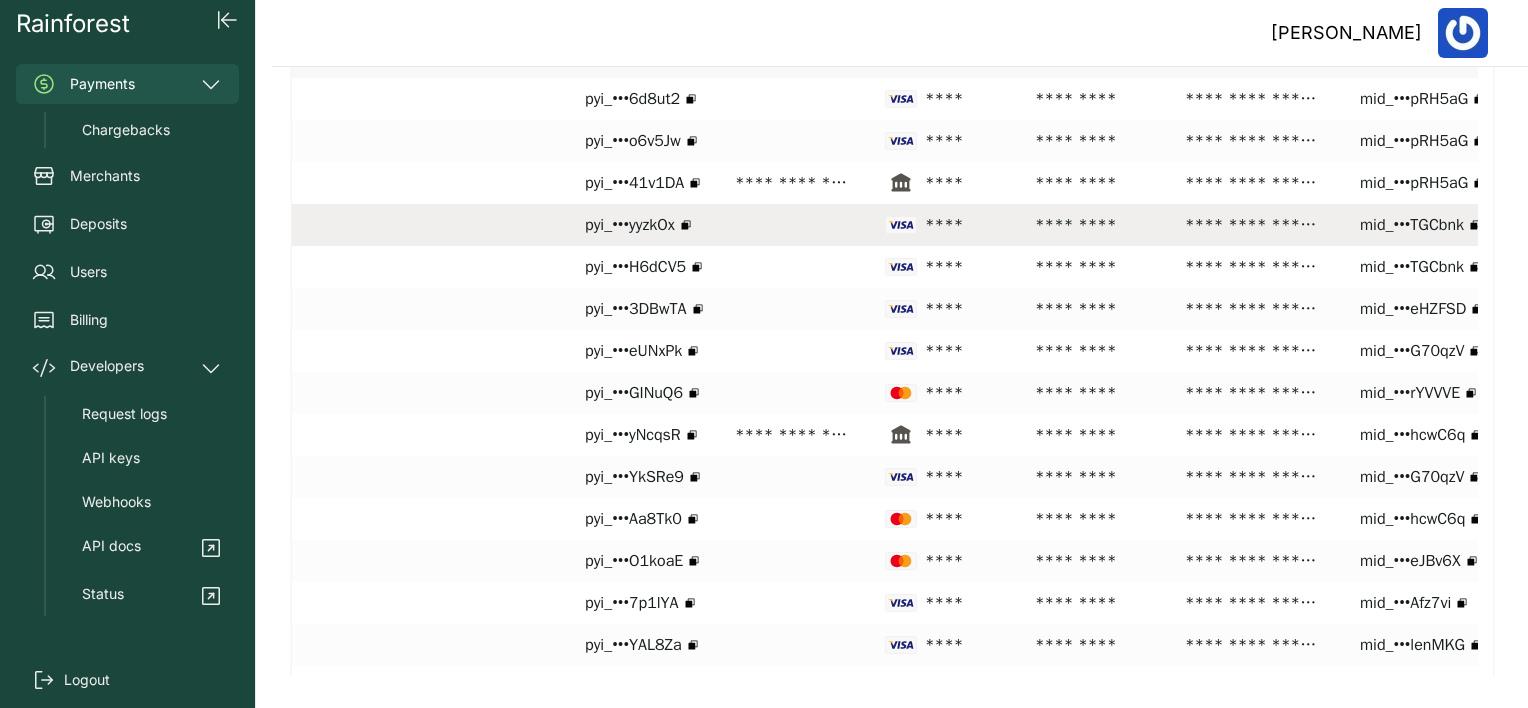 scroll, scrollTop: 208, scrollLeft: 0, axis: vertical 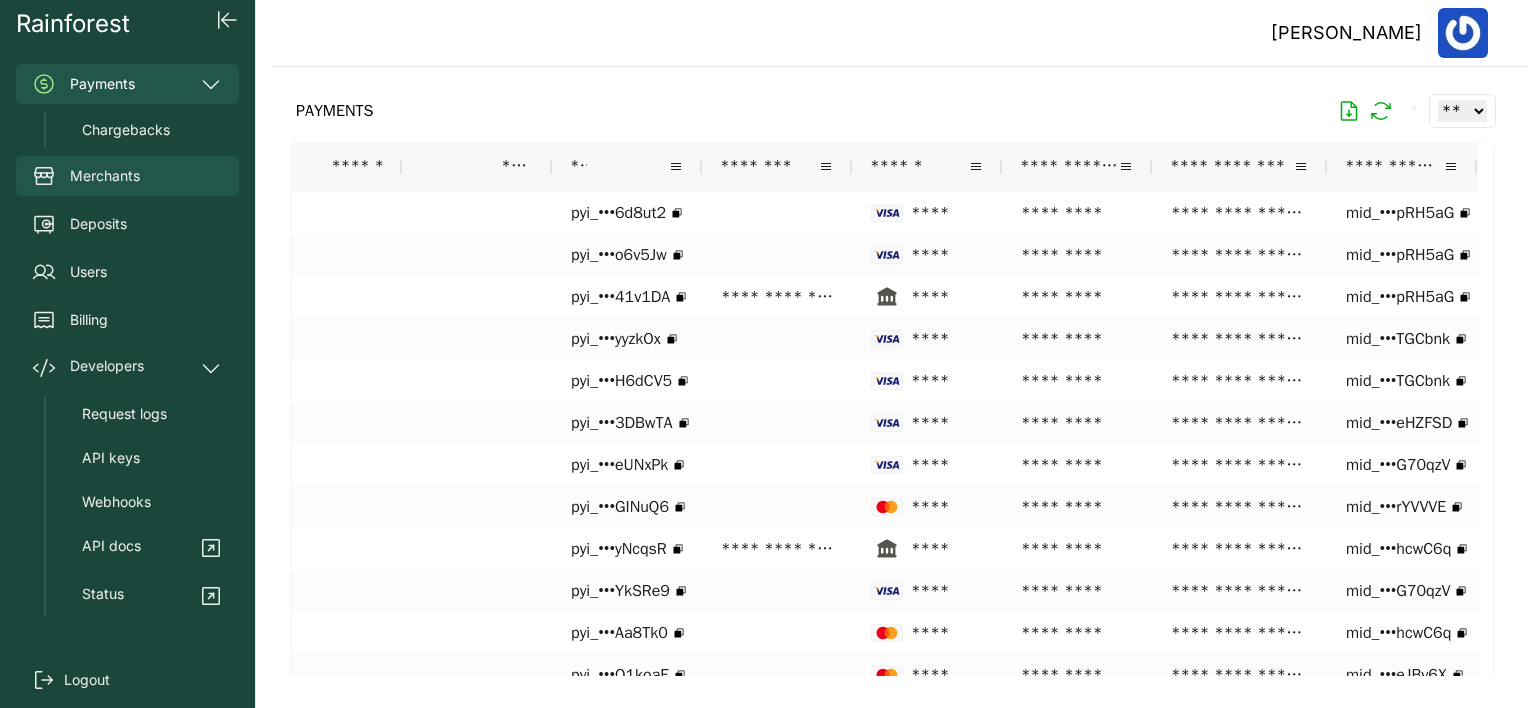 click on "Merchants" at bounding box center [105, 176] 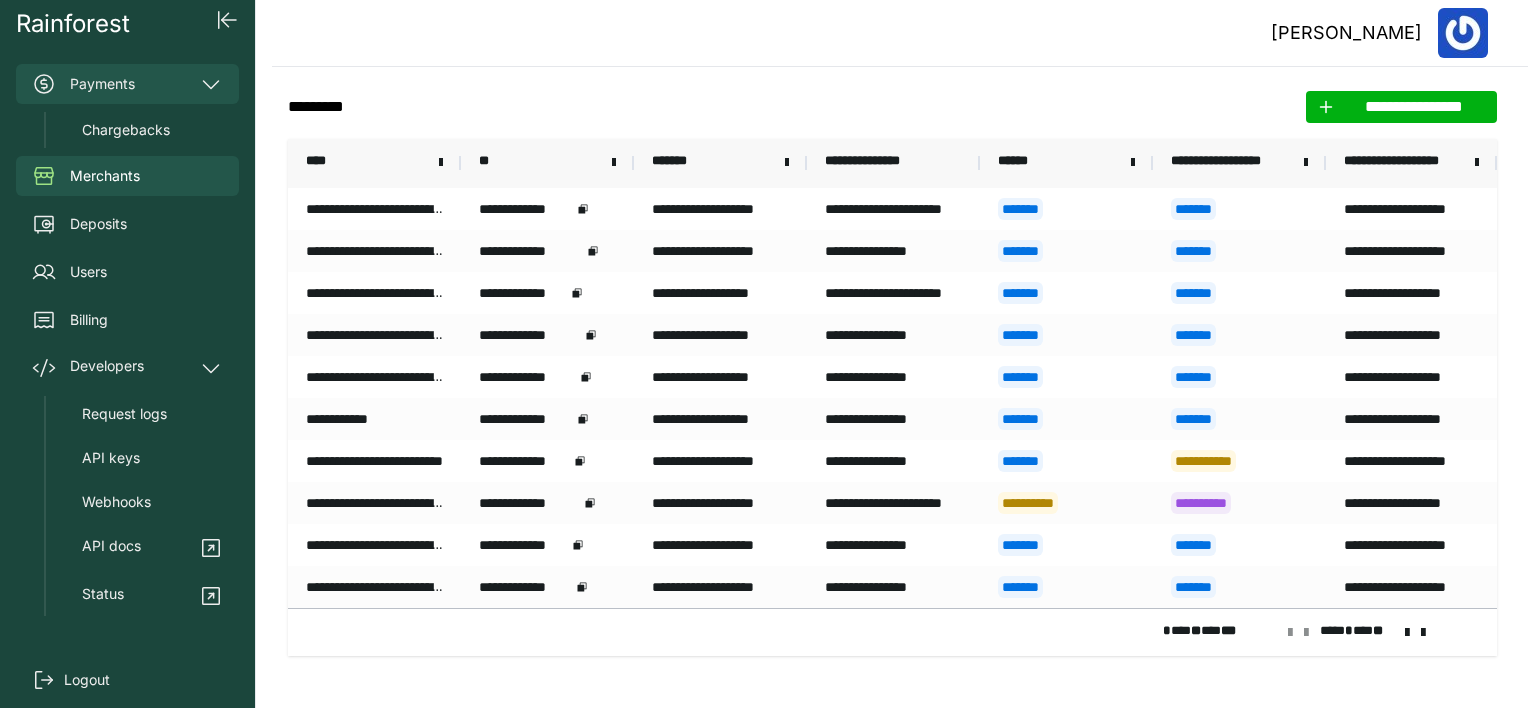 click on "Payments" at bounding box center (127, 84) 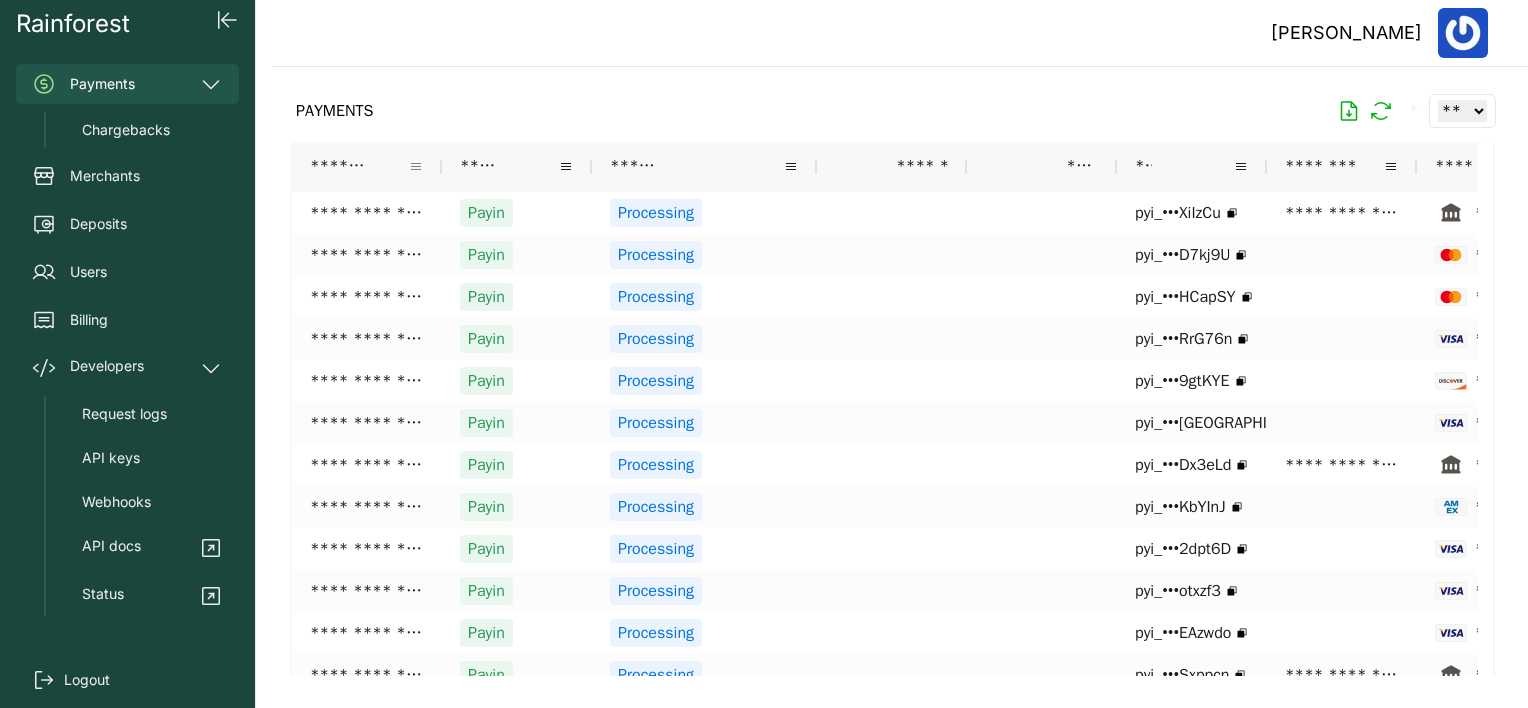 click at bounding box center [416, 167] 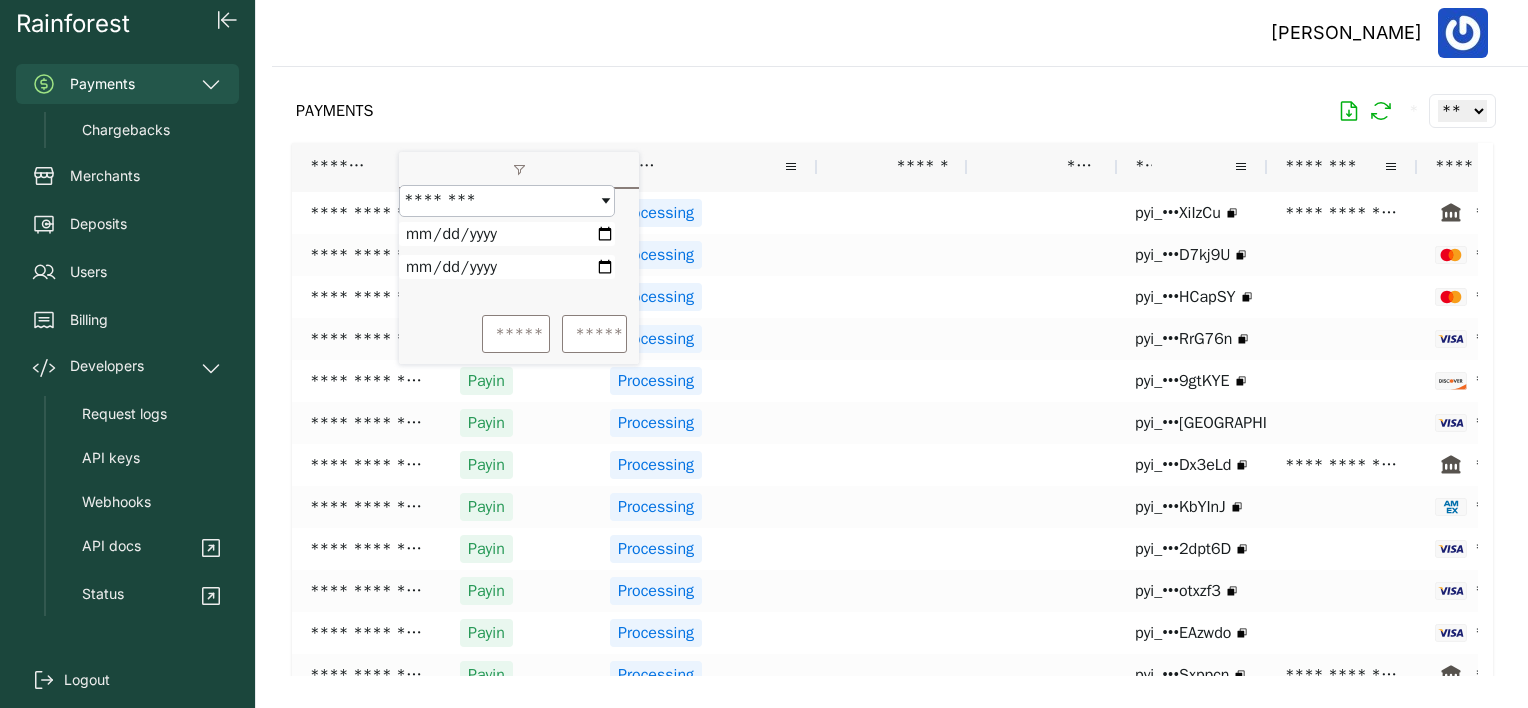 click at bounding box center [507, 234] 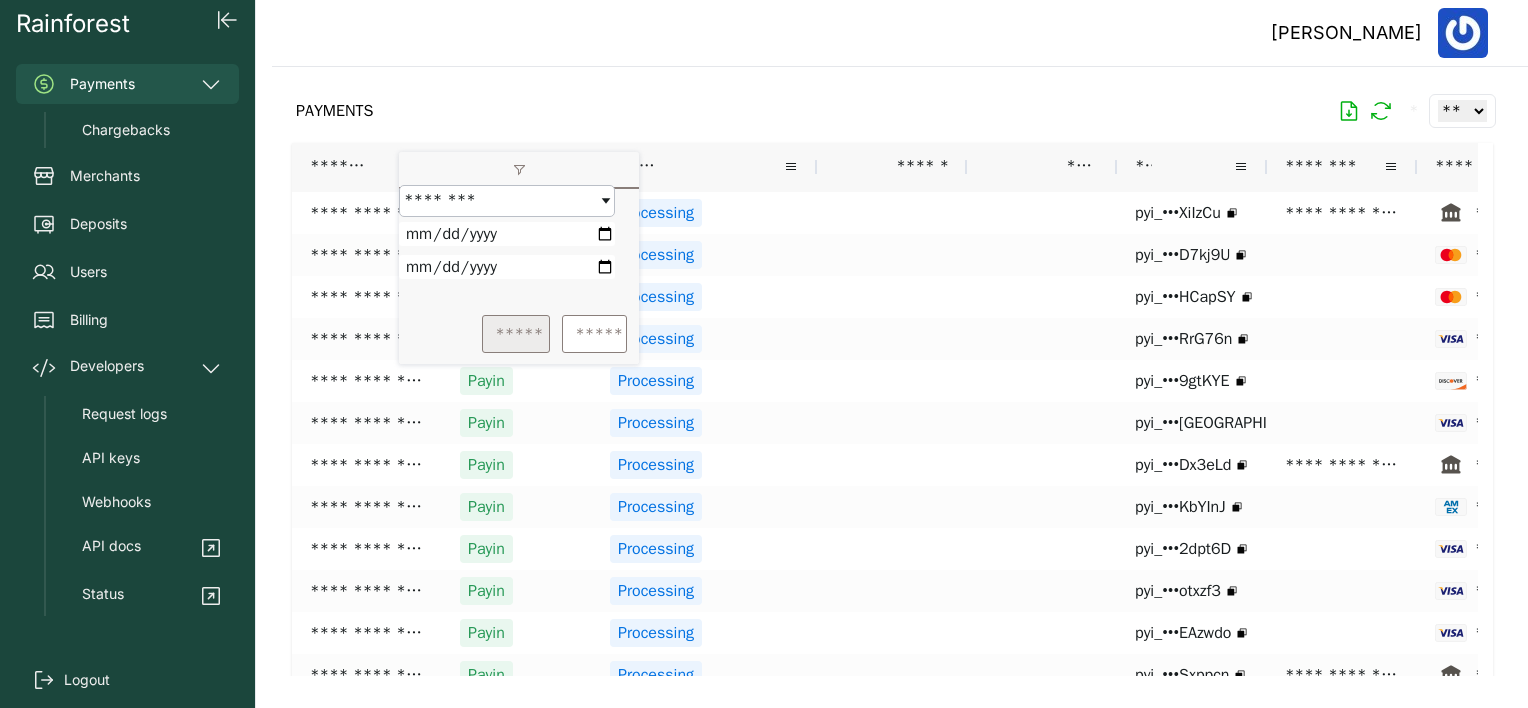 click on "*****" at bounding box center [516, 334] 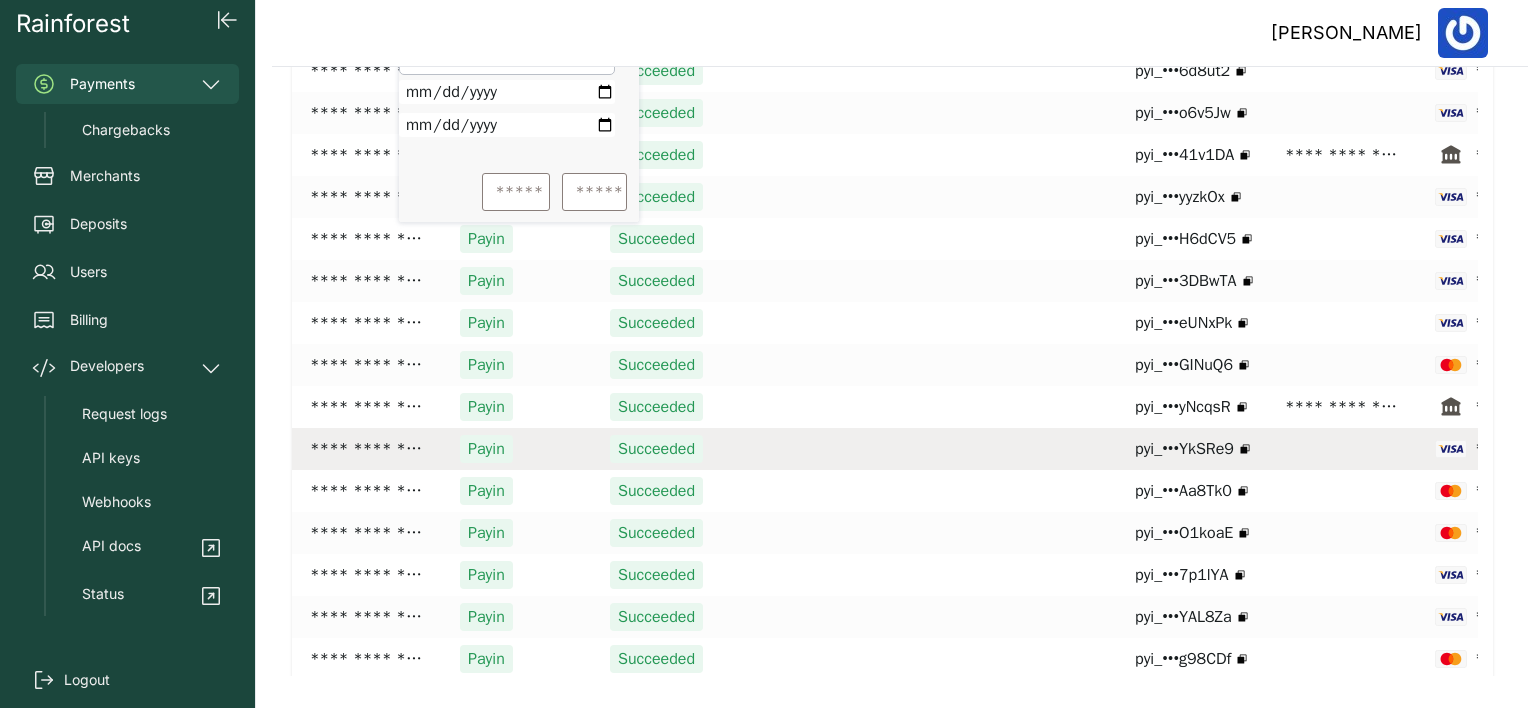scroll, scrollTop: 208, scrollLeft: 0, axis: vertical 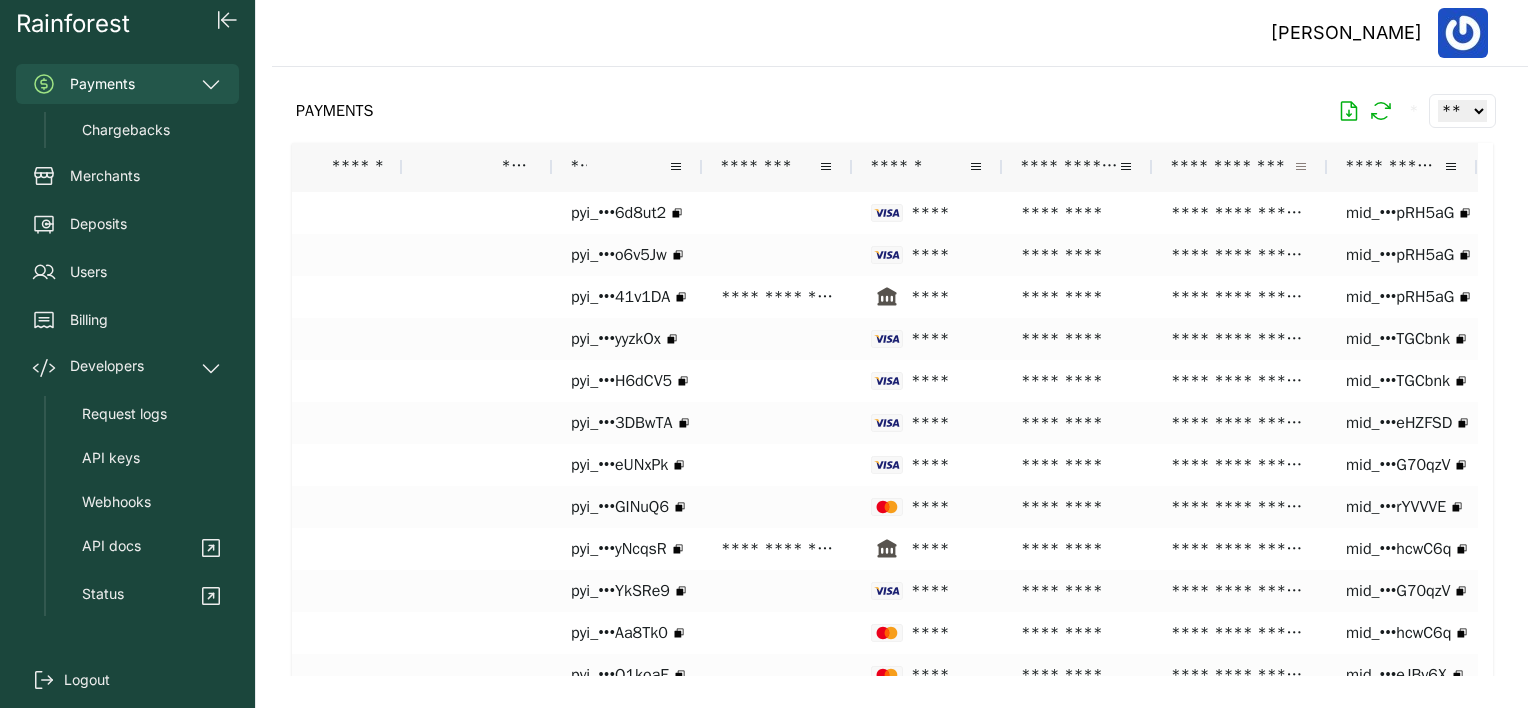 click at bounding box center (1301, 167) 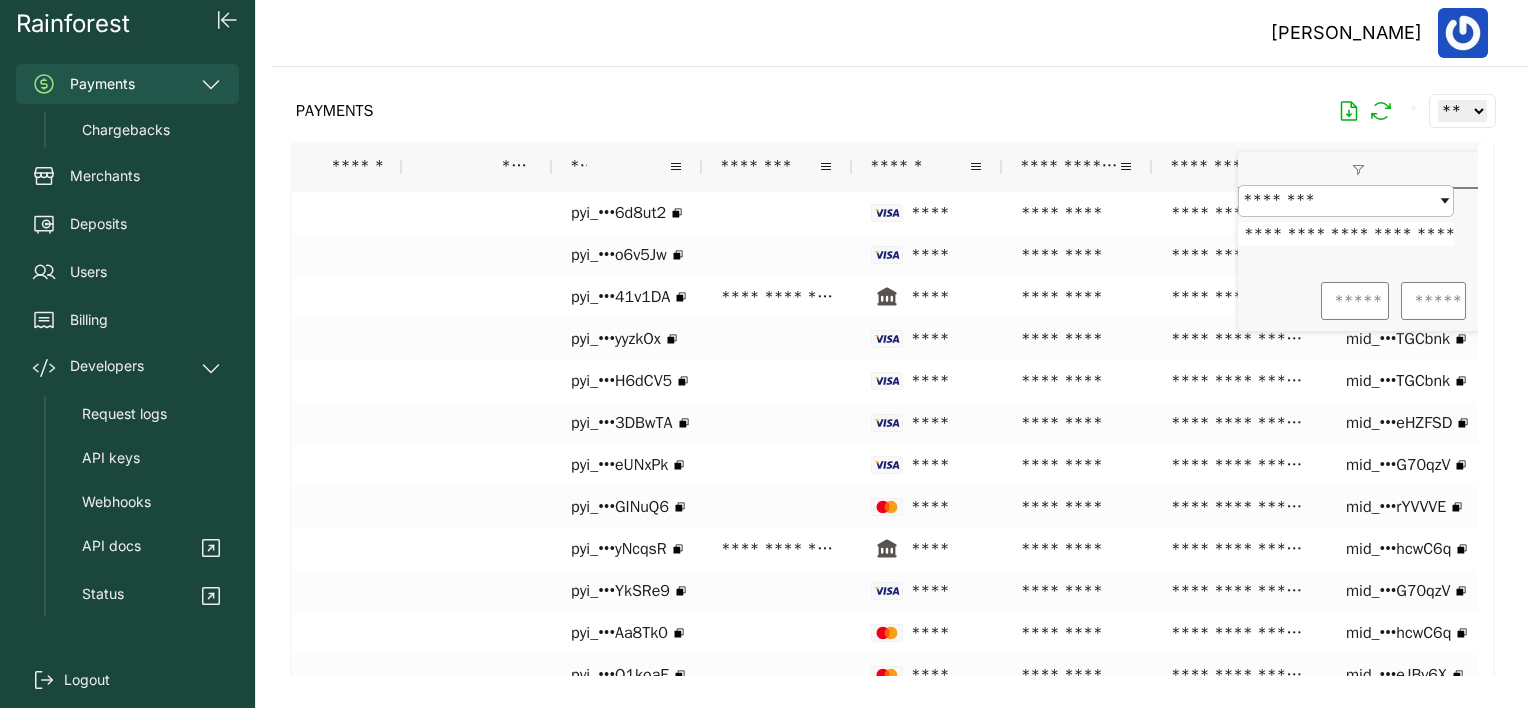 scroll, scrollTop: 0, scrollLeft: 19, axis: horizontal 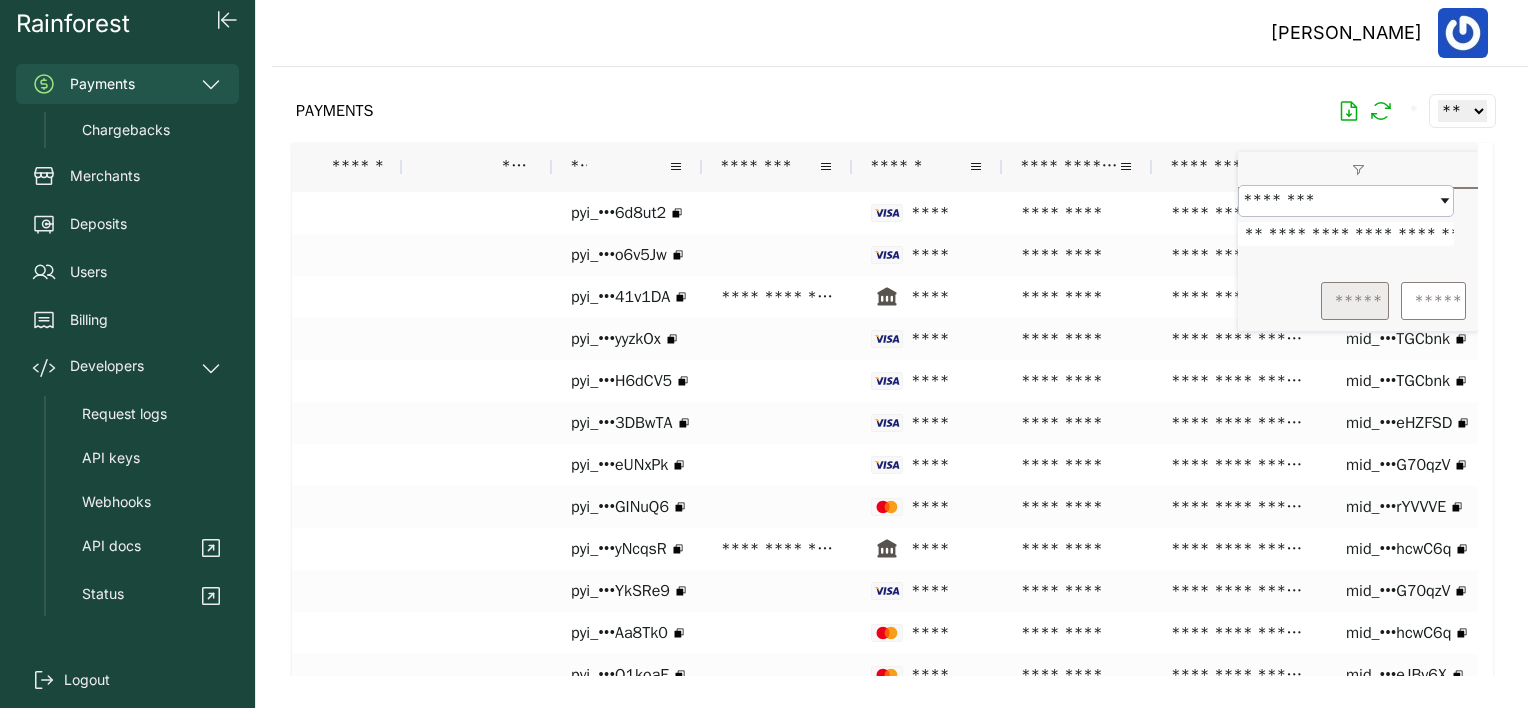 type on "**********" 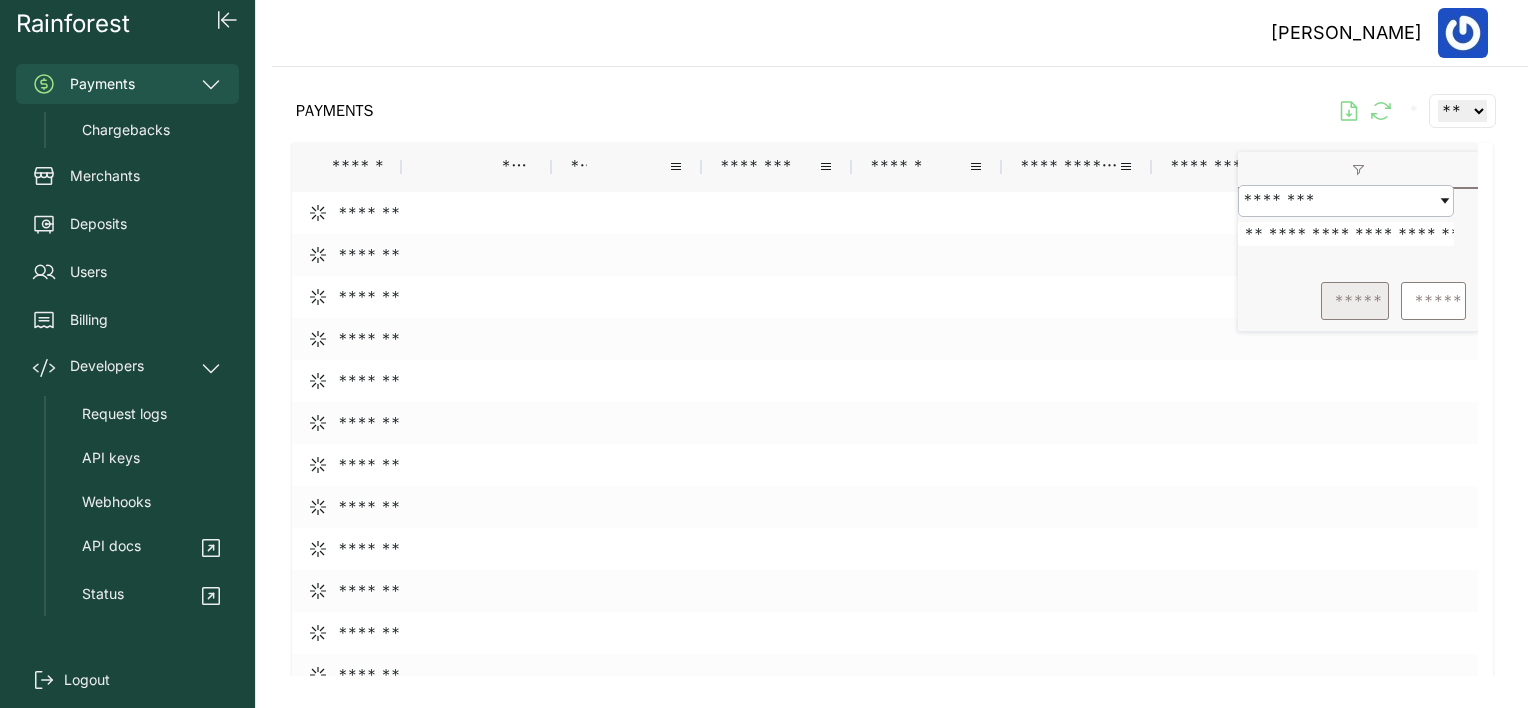 scroll, scrollTop: 0, scrollLeft: 0, axis: both 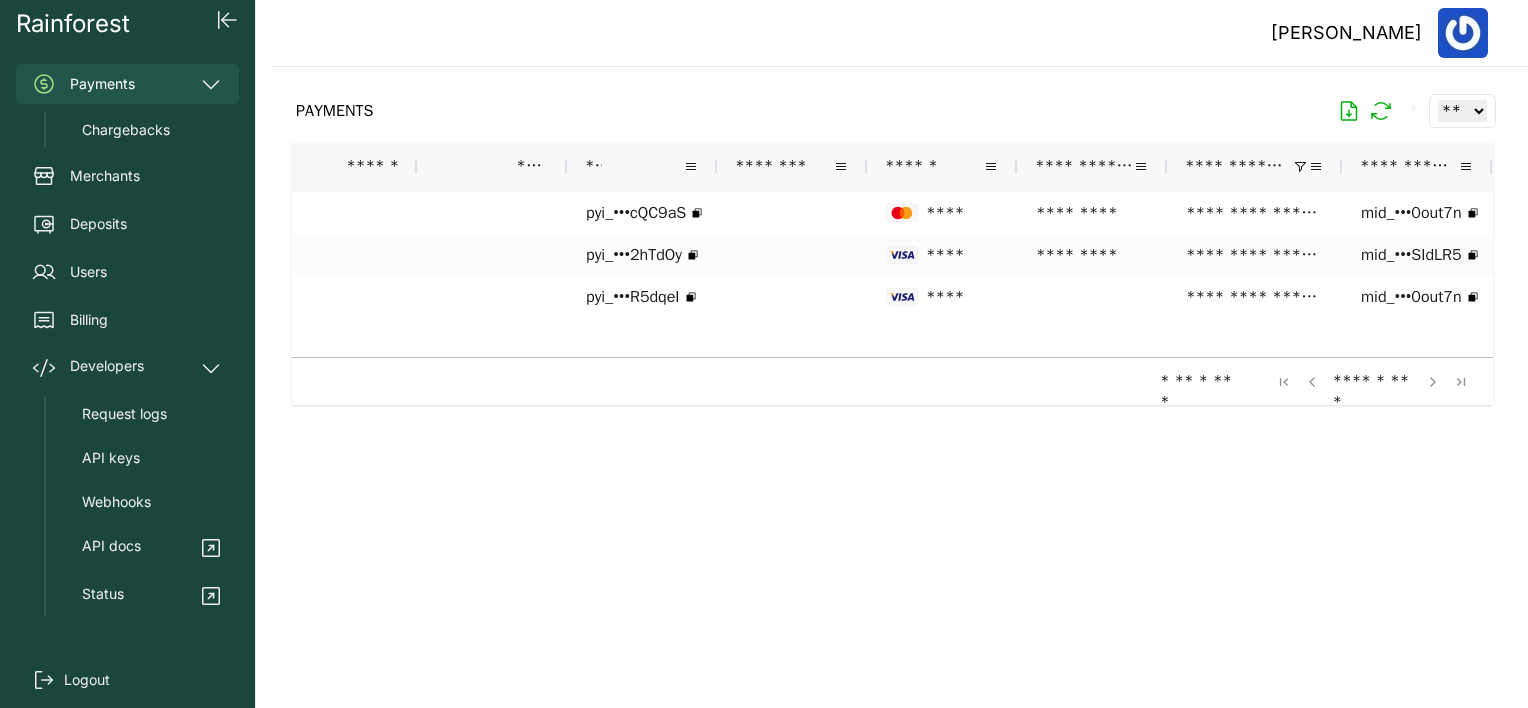 click at bounding box center [892, 371] 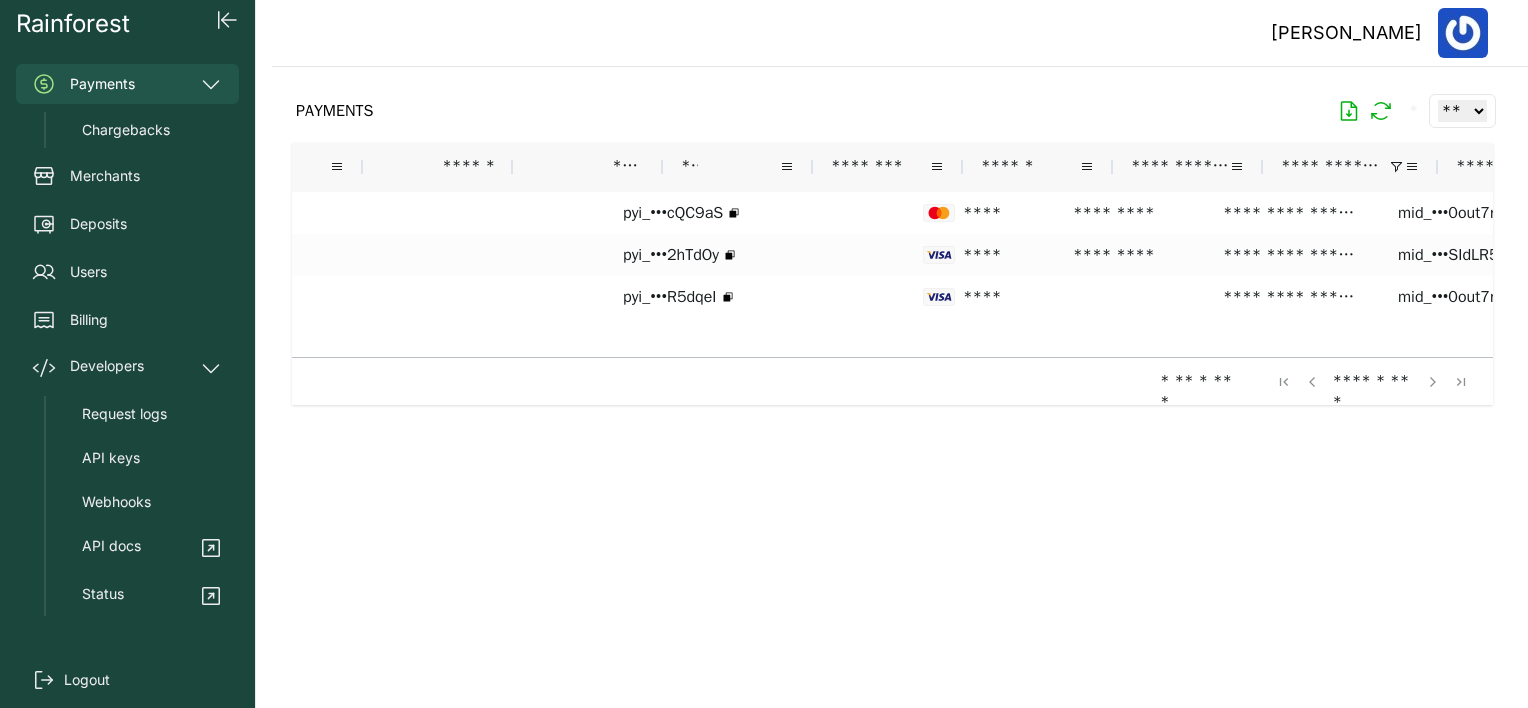 scroll, scrollTop: 0, scrollLeft: 415, axis: horizontal 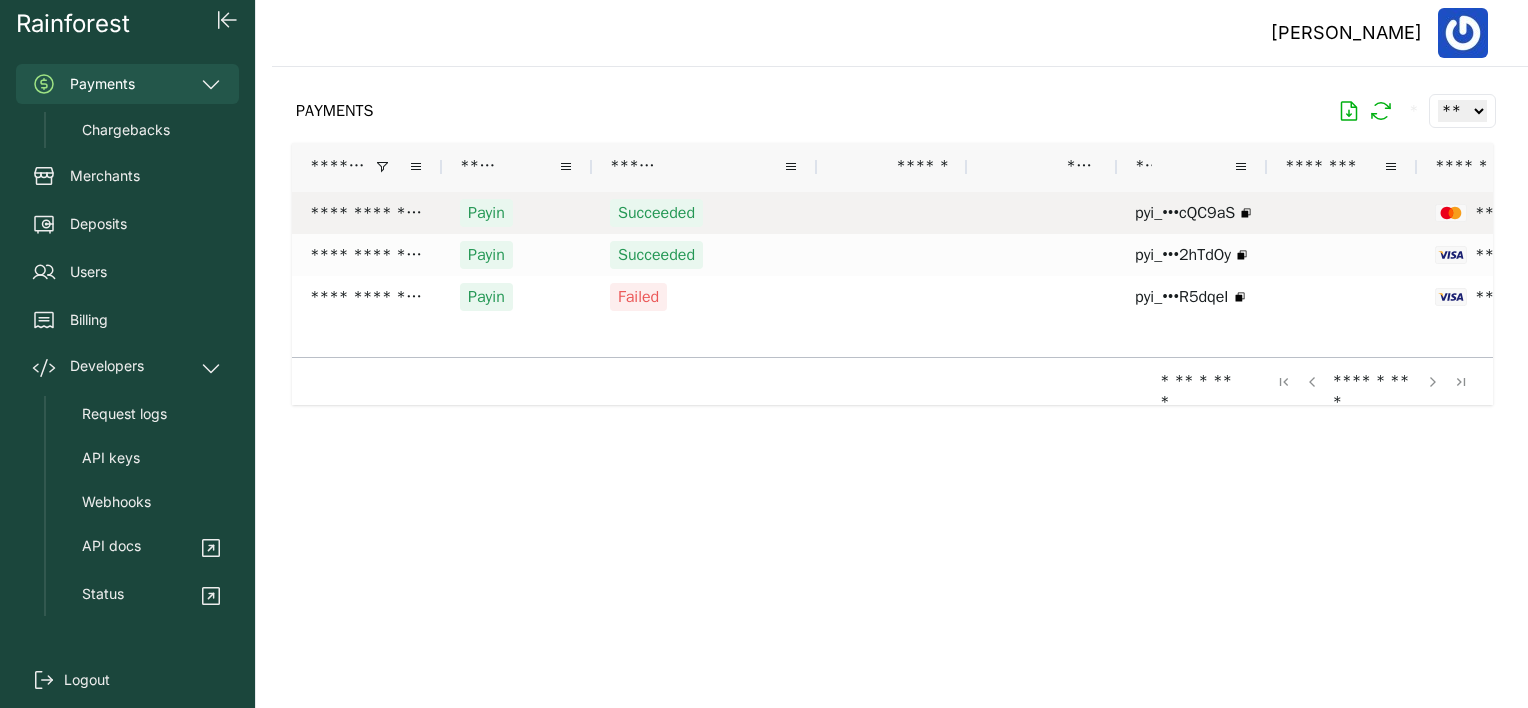 click on "**********" at bounding box center (367, 213) 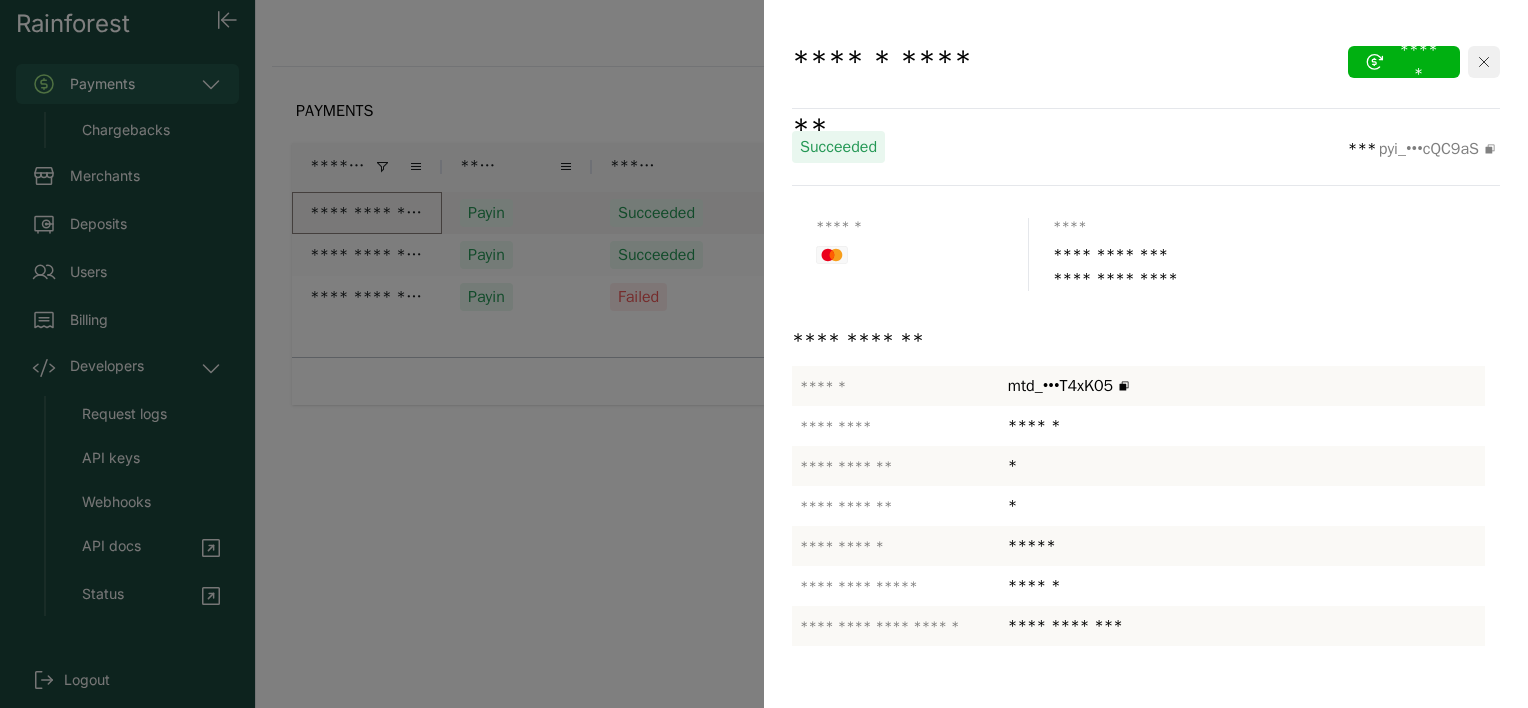 click 